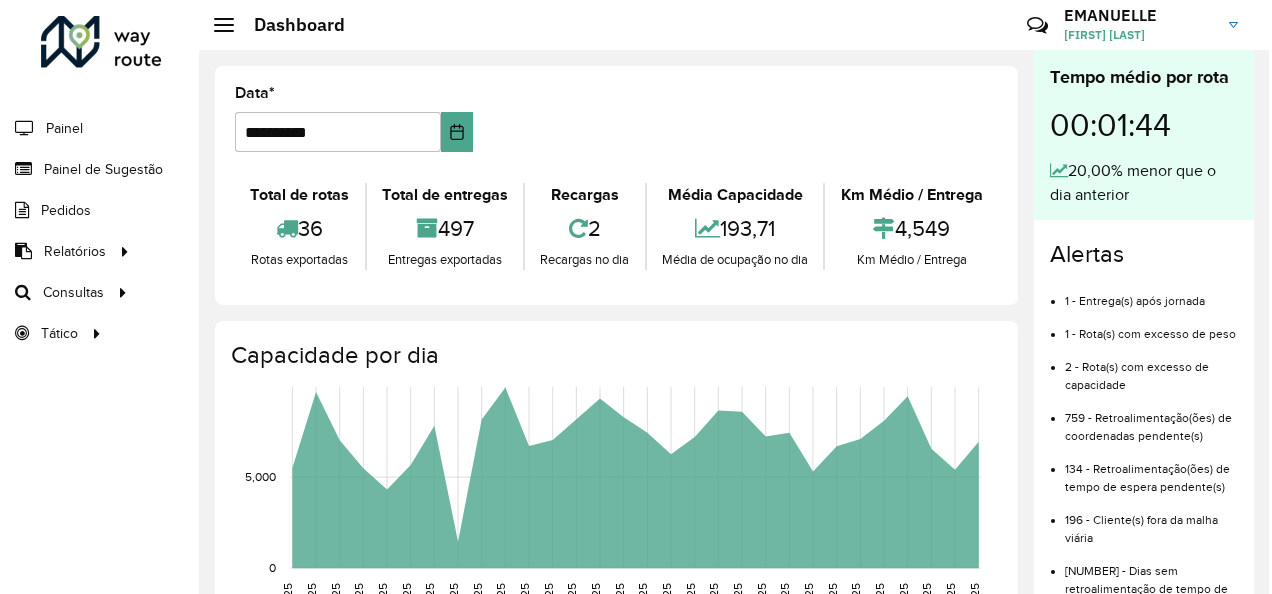 scroll, scrollTop: 0, scrollLeft: 0, axis: both 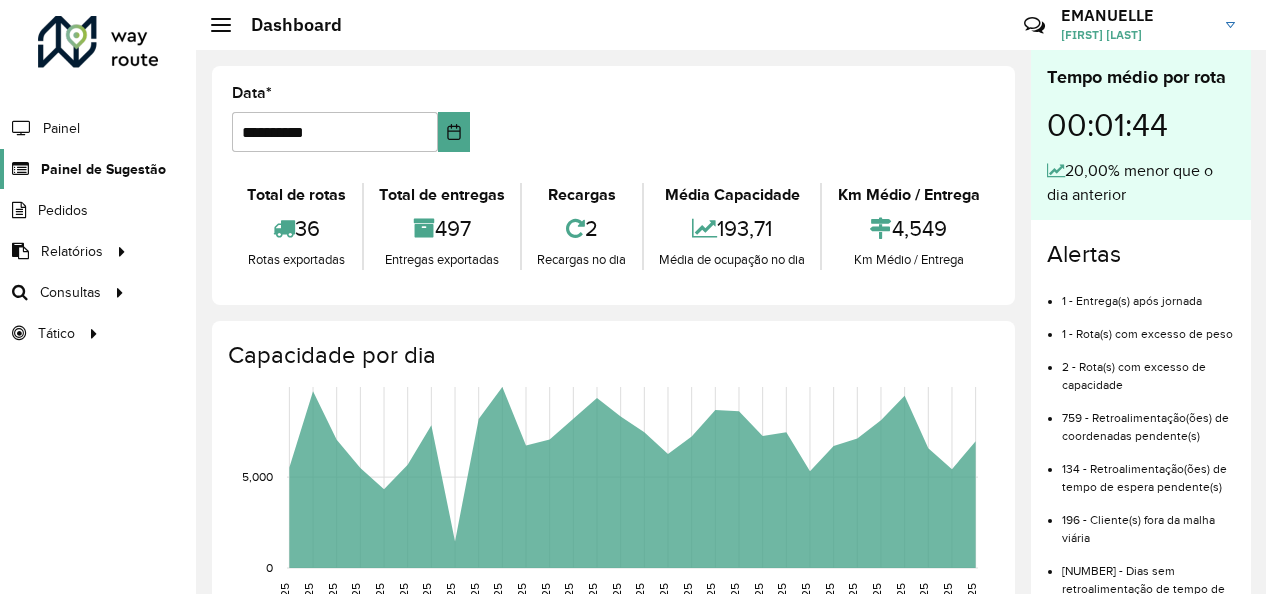 click on "Painel de Sugestão" 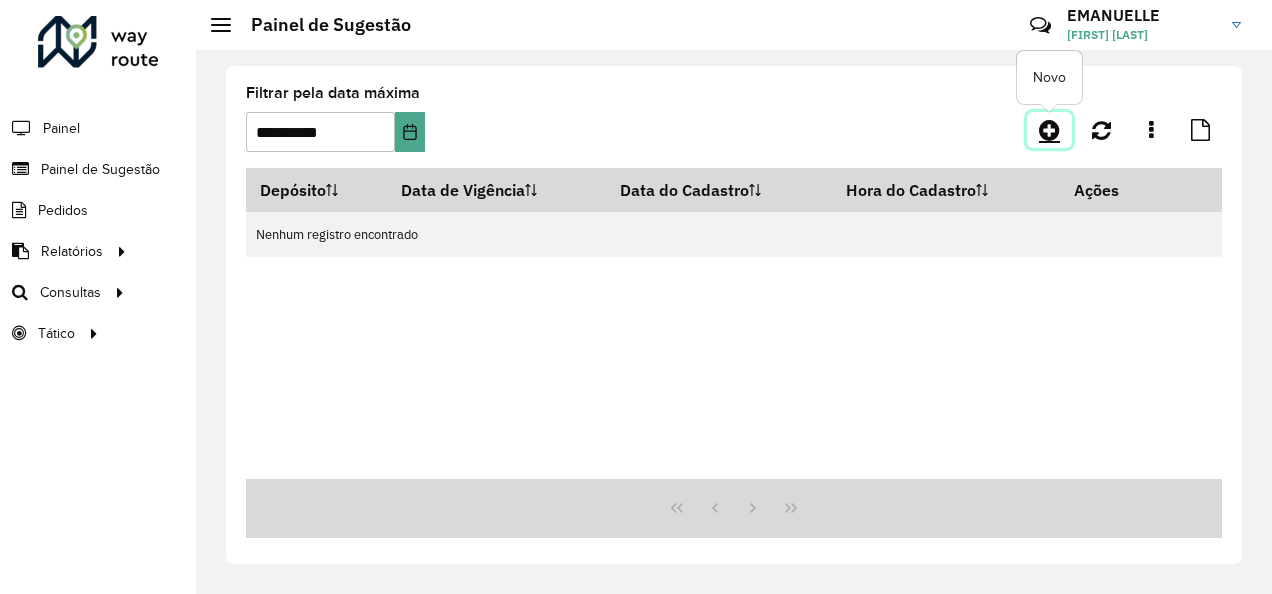 click 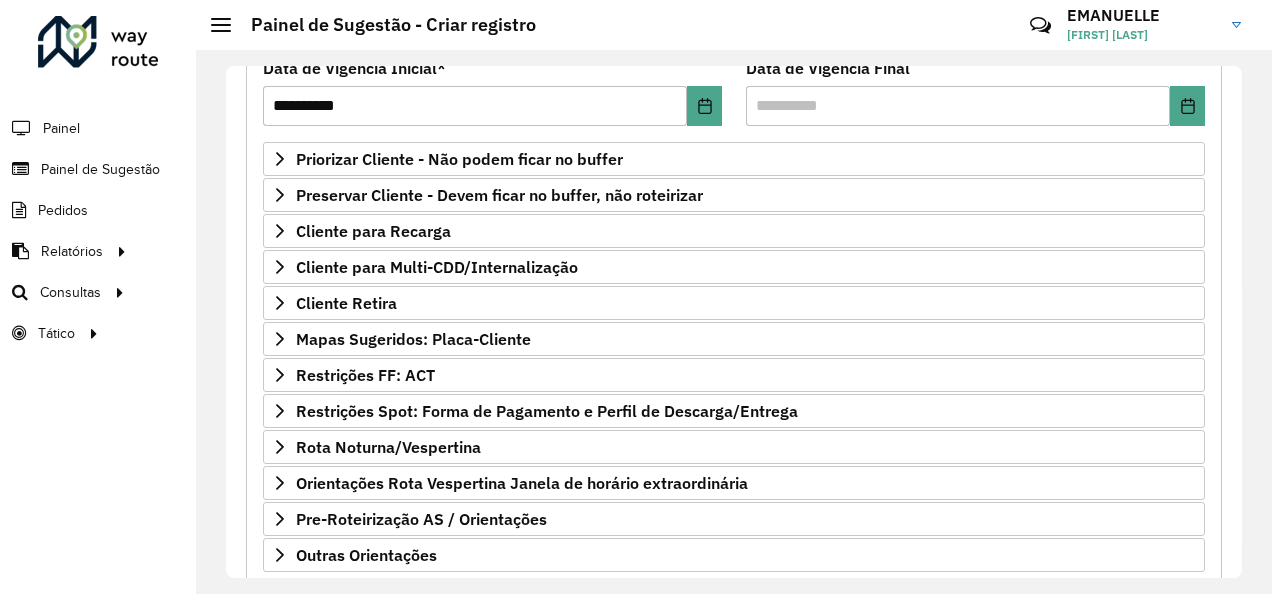 scroll, scrollTop: 286, scrollLeft: 0, axis: vertical 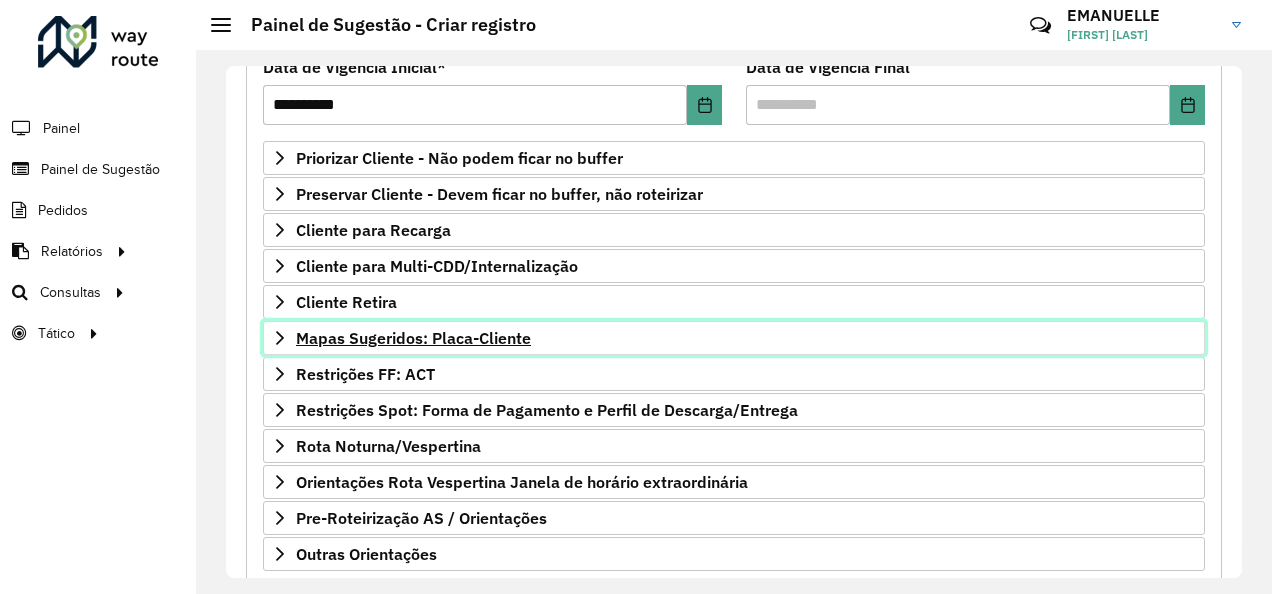 click on "Mapas Sugeridos: Placa-Cliente" at bounding box center (413, 338) 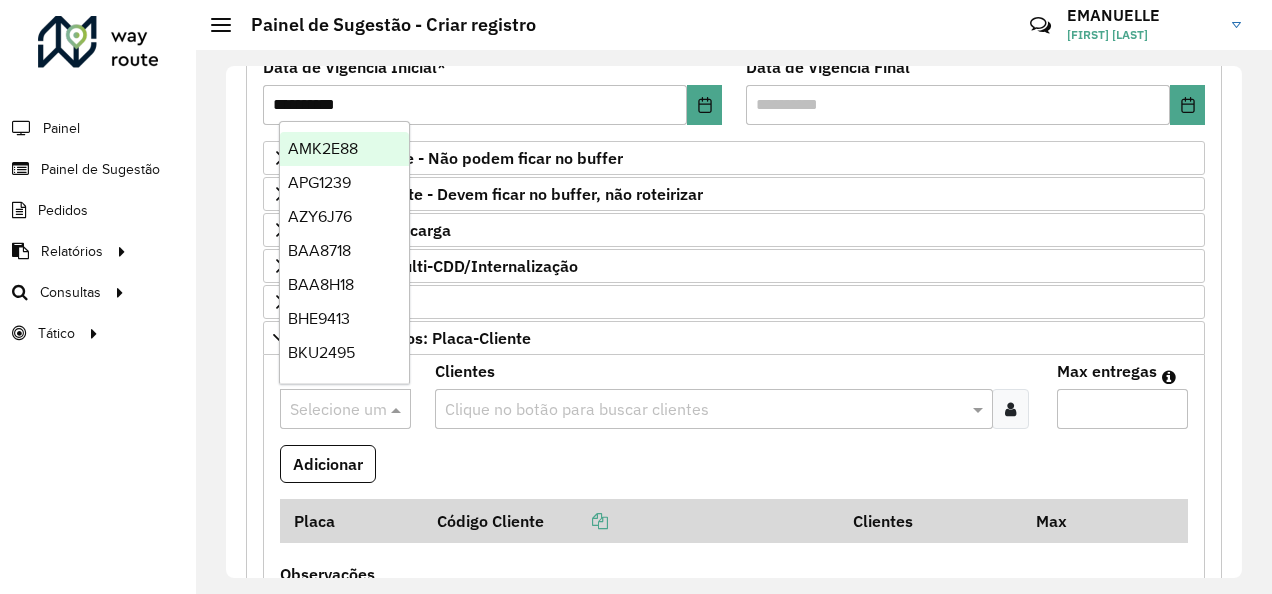 click at bounding box center (345, 409) 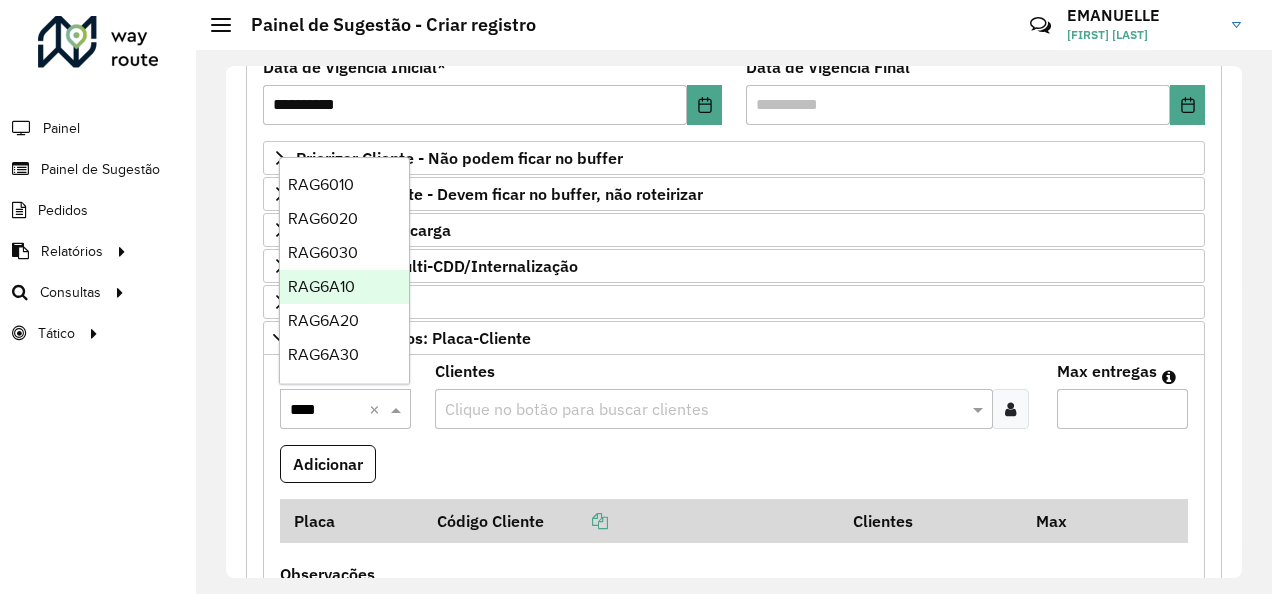type on "*****" 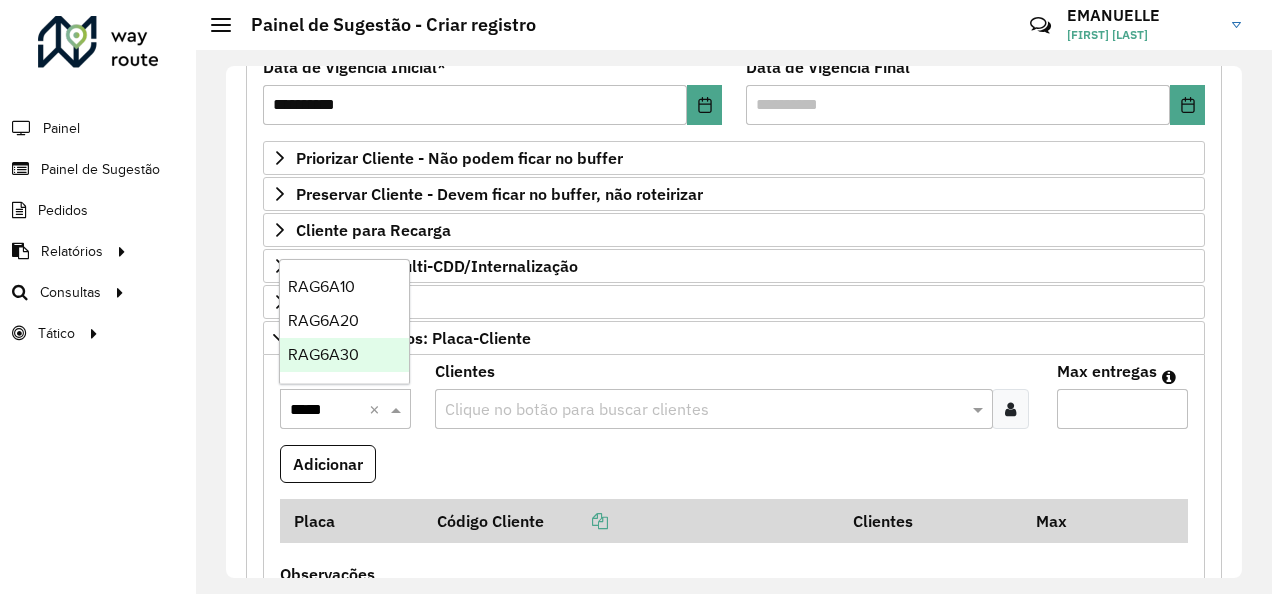 click on "RAG6A30" at bounding box center [323, 354] 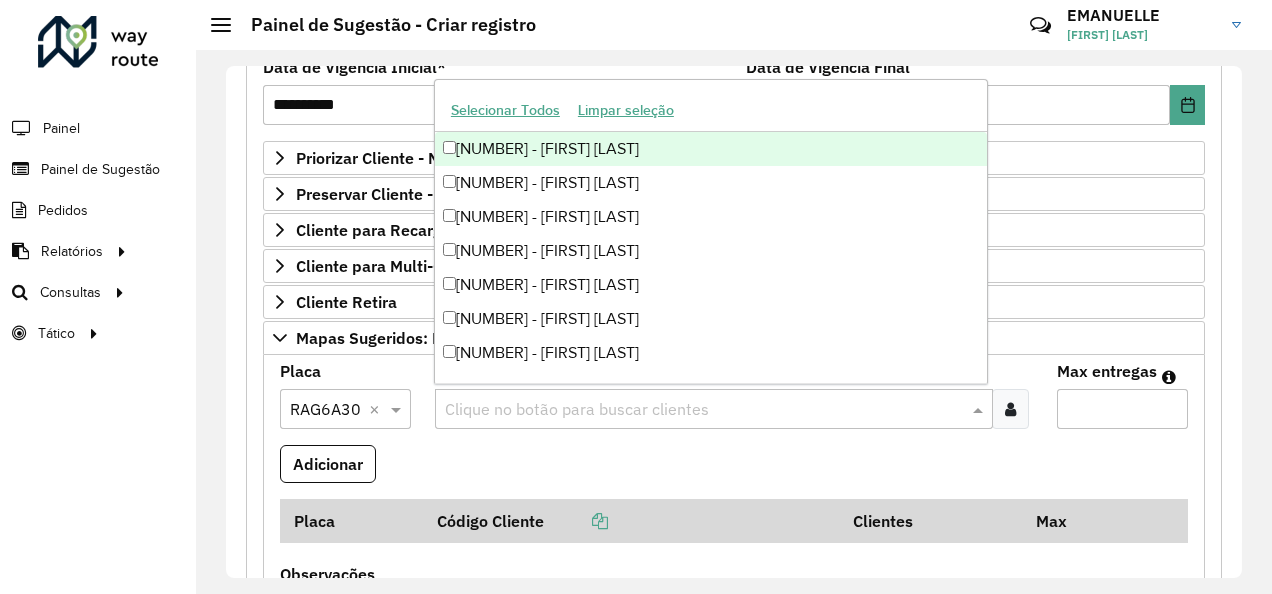 click at bounding box center [703, 410] 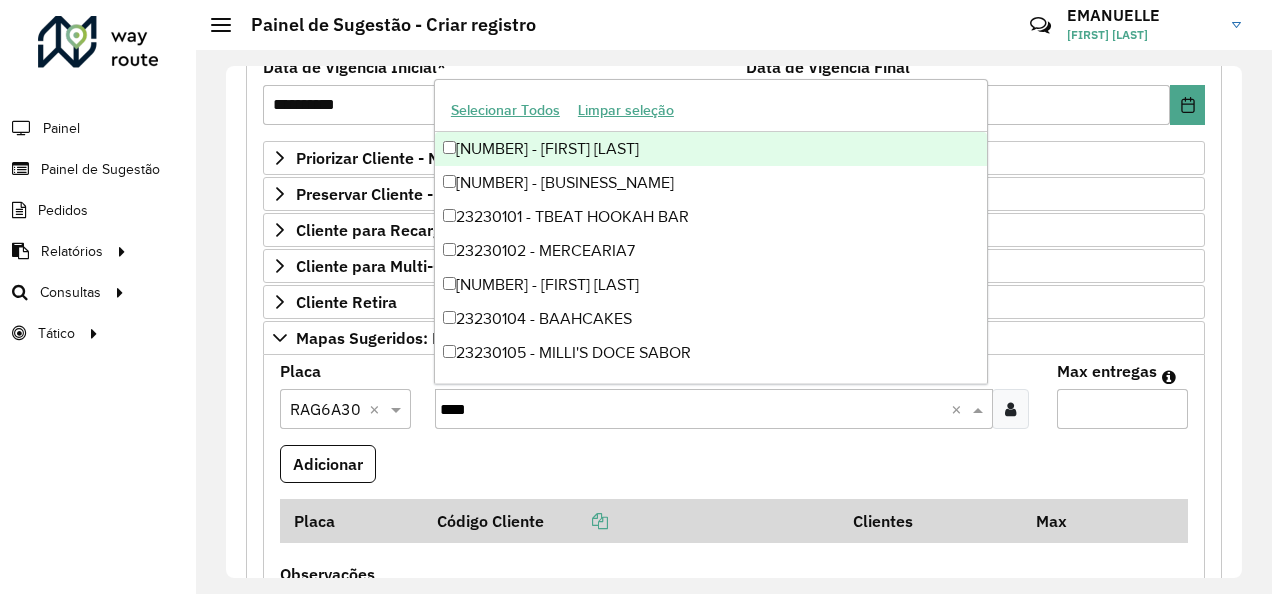 paste on "****" 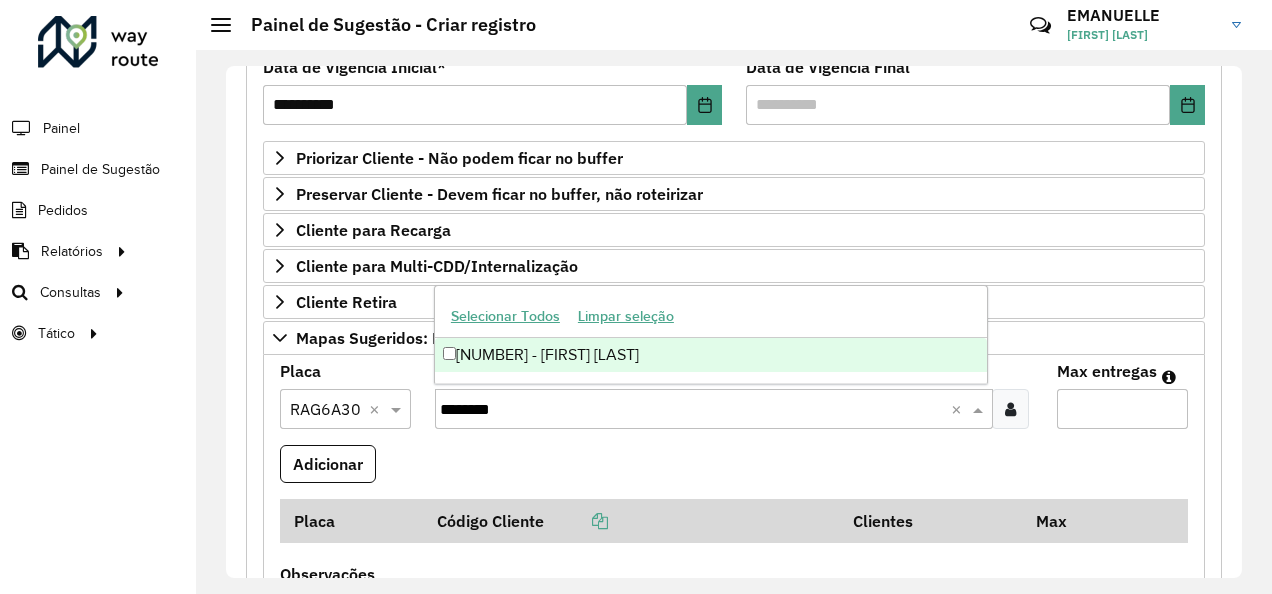 type 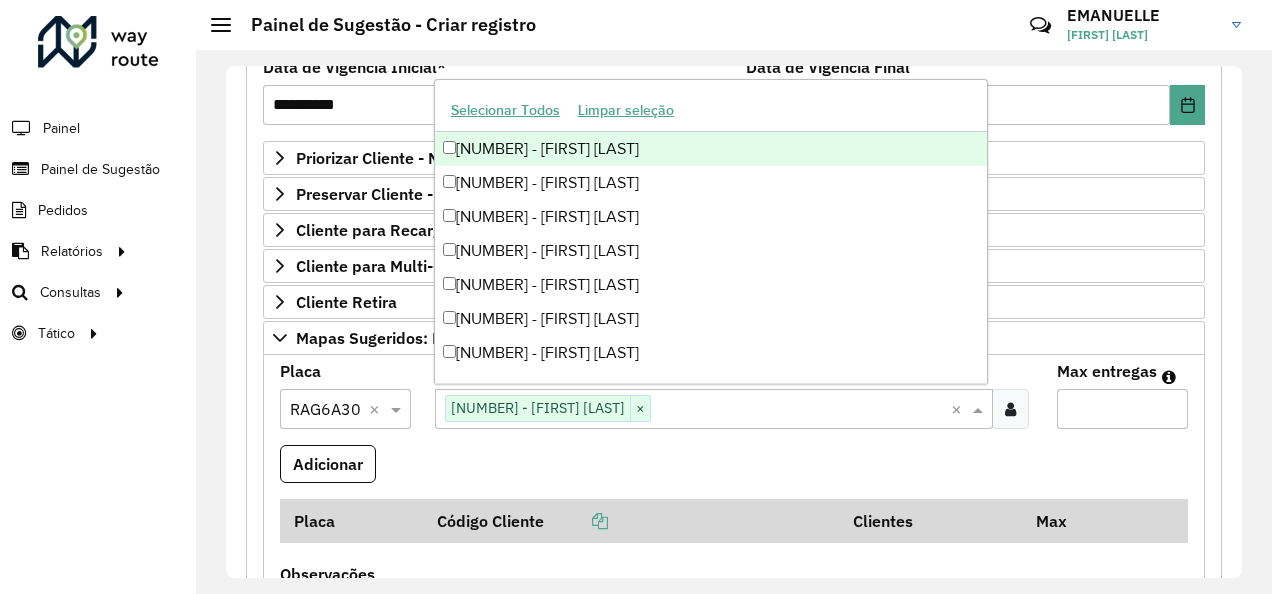 click on "Max entregas" at bounding box center [1122, 409] 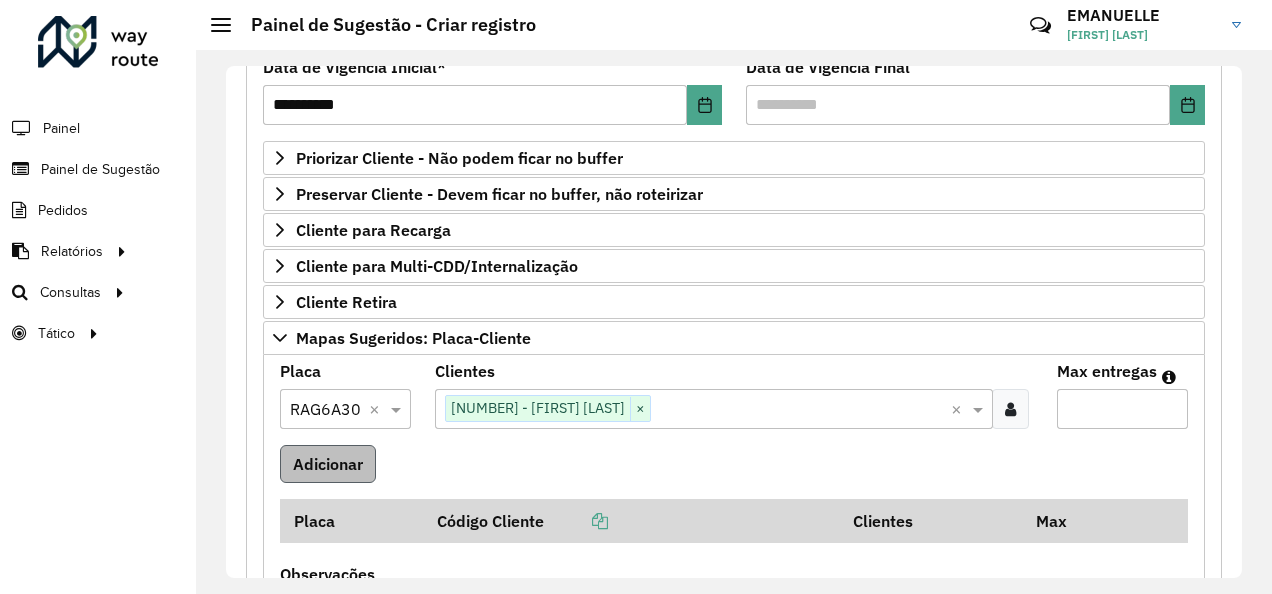 type on "**" 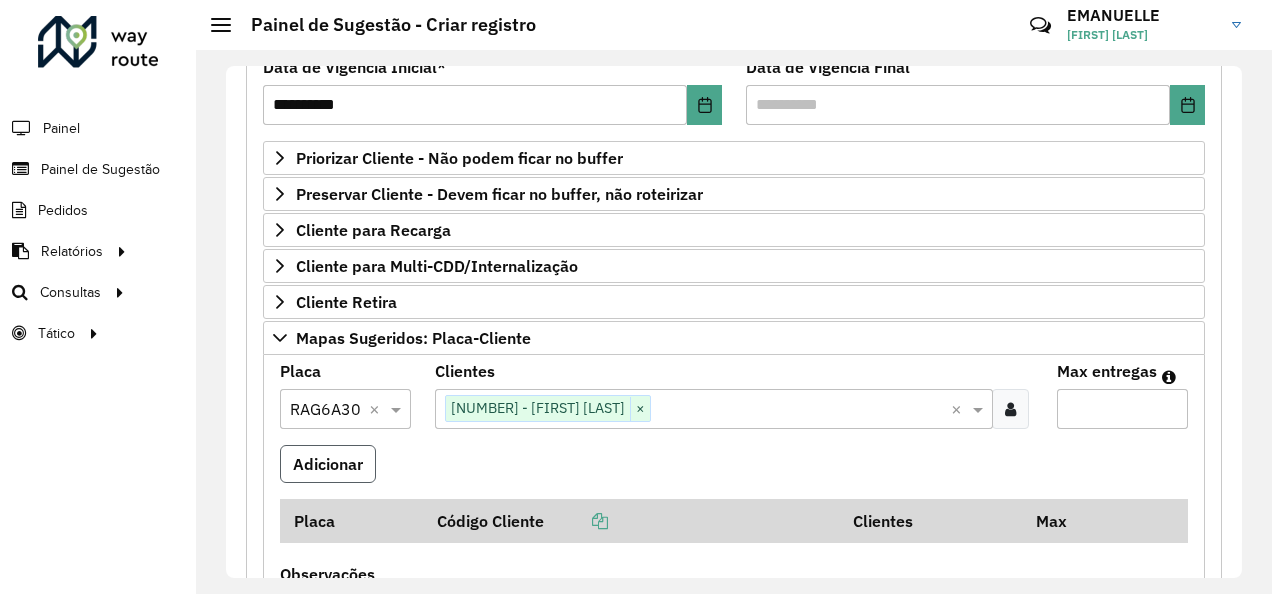 click on "Adicionar" at bounding box center [328, 464] 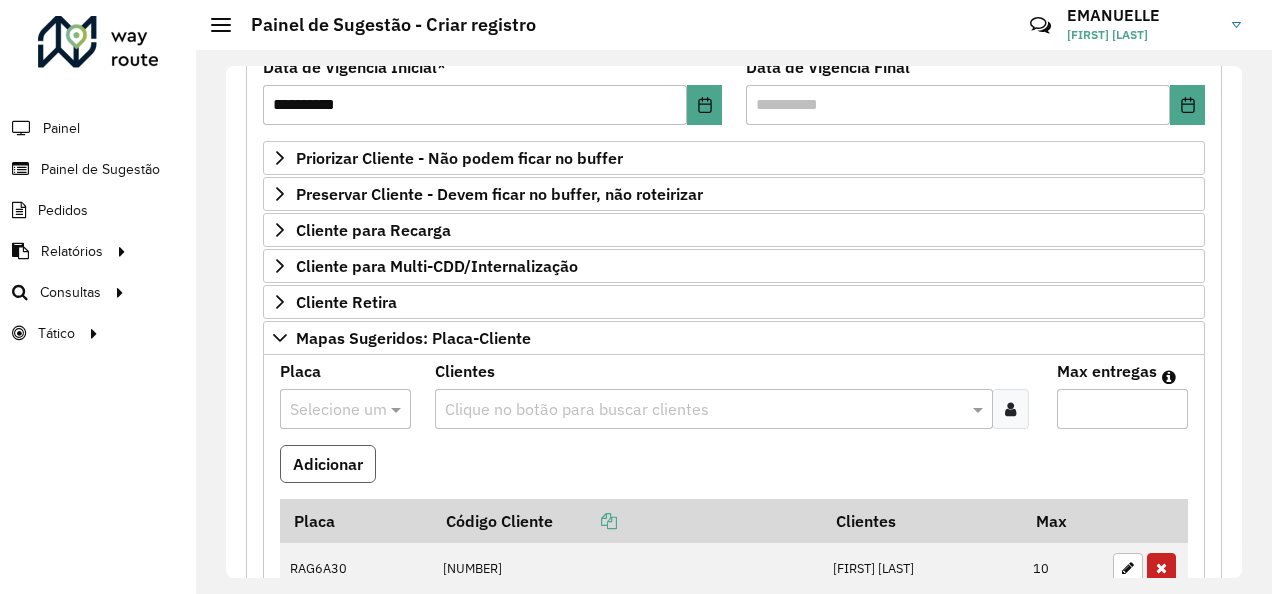 type 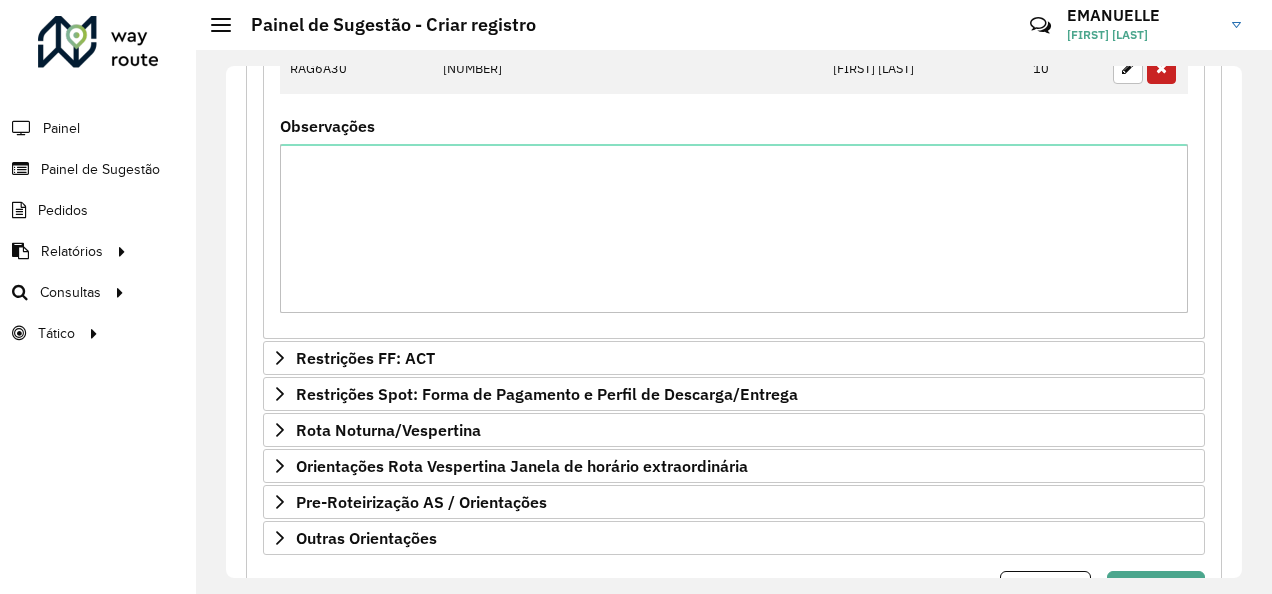 scroll, scrollTop: 860, scrollLeft: 0, axis: vertical 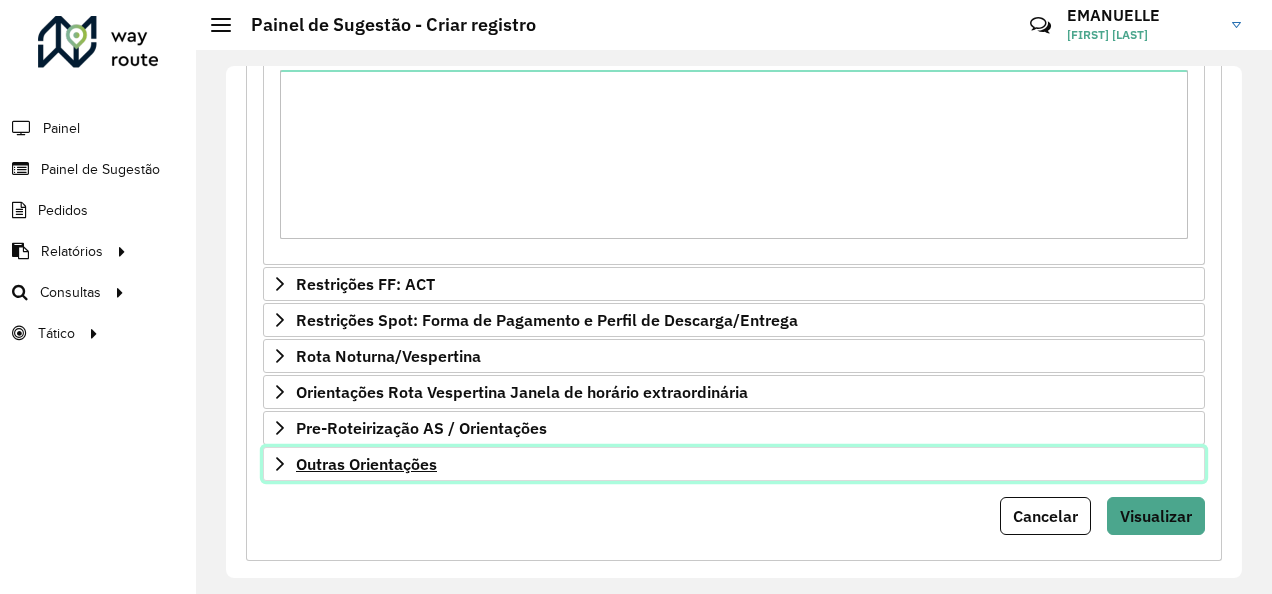 click on "Outras Orientações" at bounding box center (366, 464) 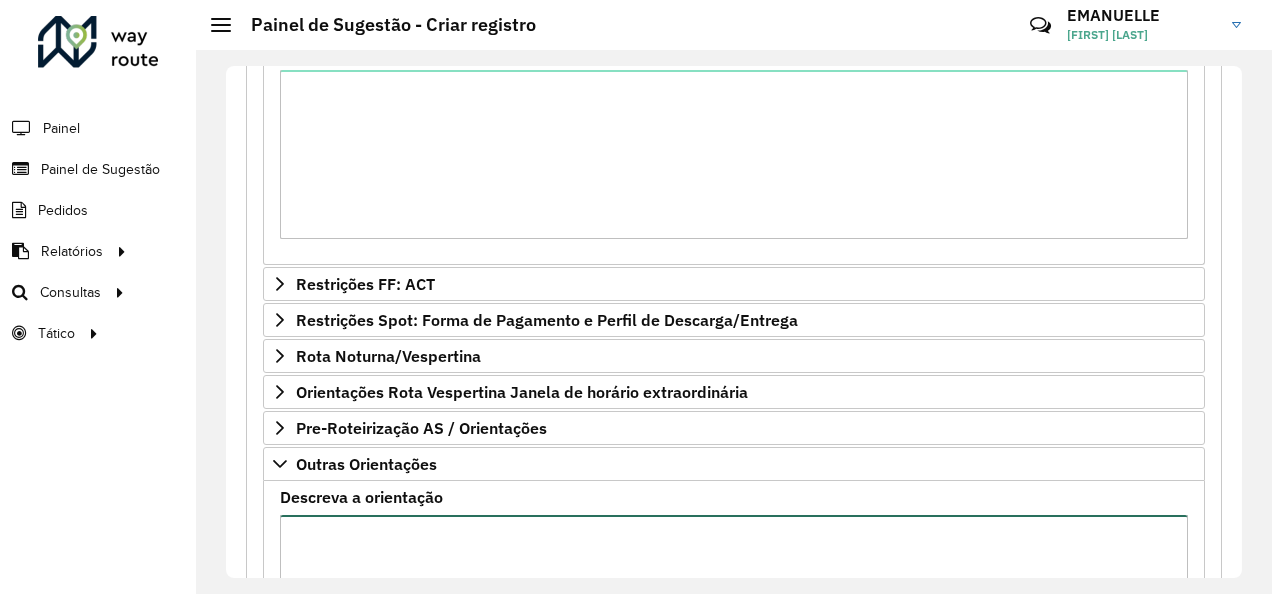 click on "Descreva a orientação" at bounding box center [734, 599] 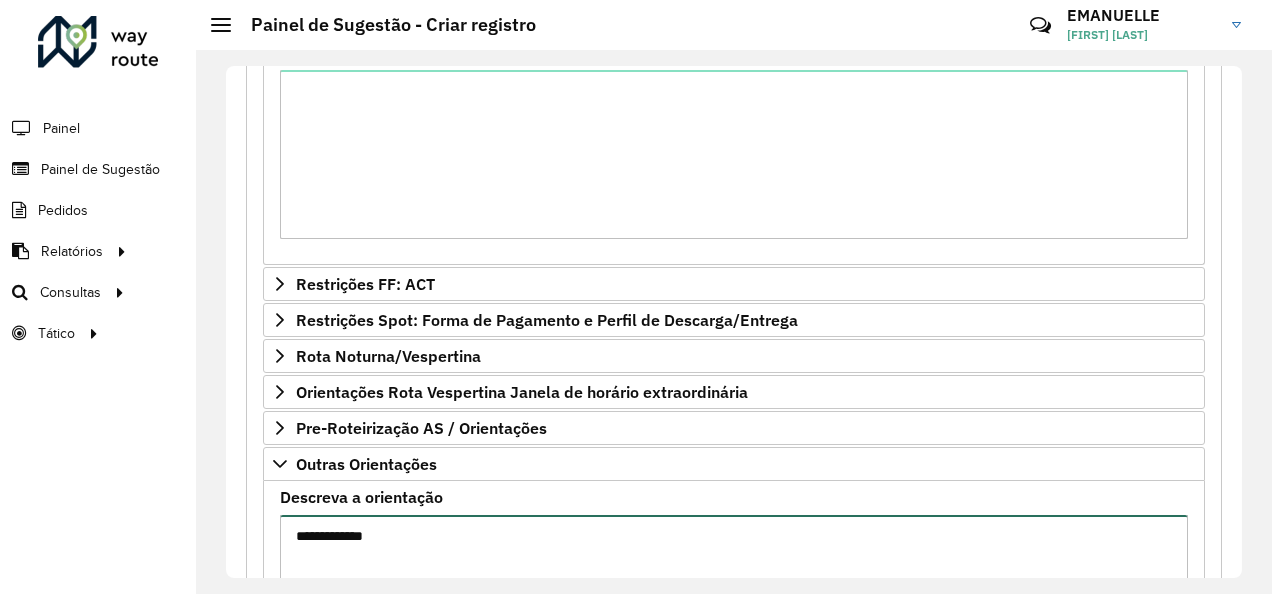 paste on "*****
*****
*****" 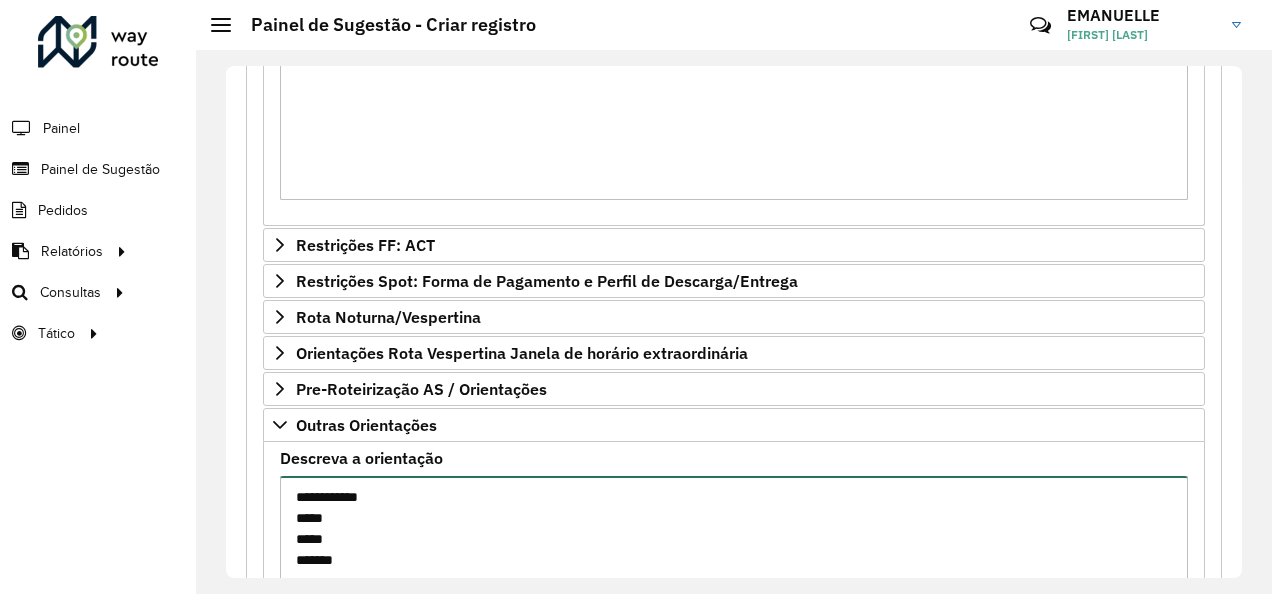 scroll, scrollTop: 920, scrollLeft: 0, axis: vertical 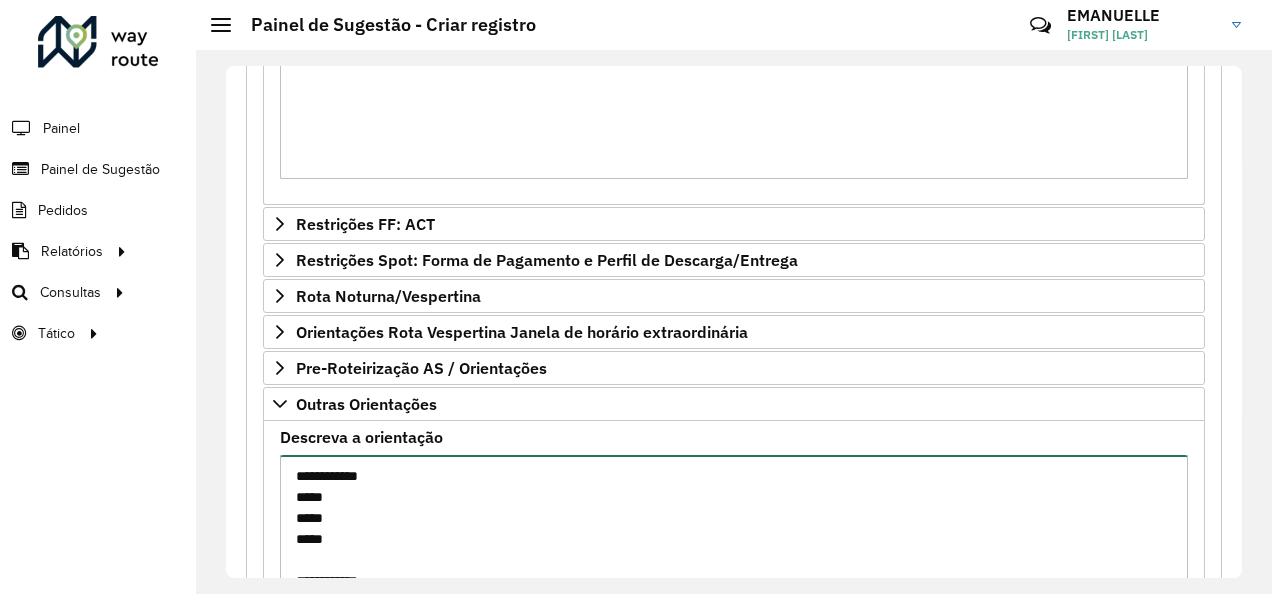 click on "**********" at bounding box center [734, 539] 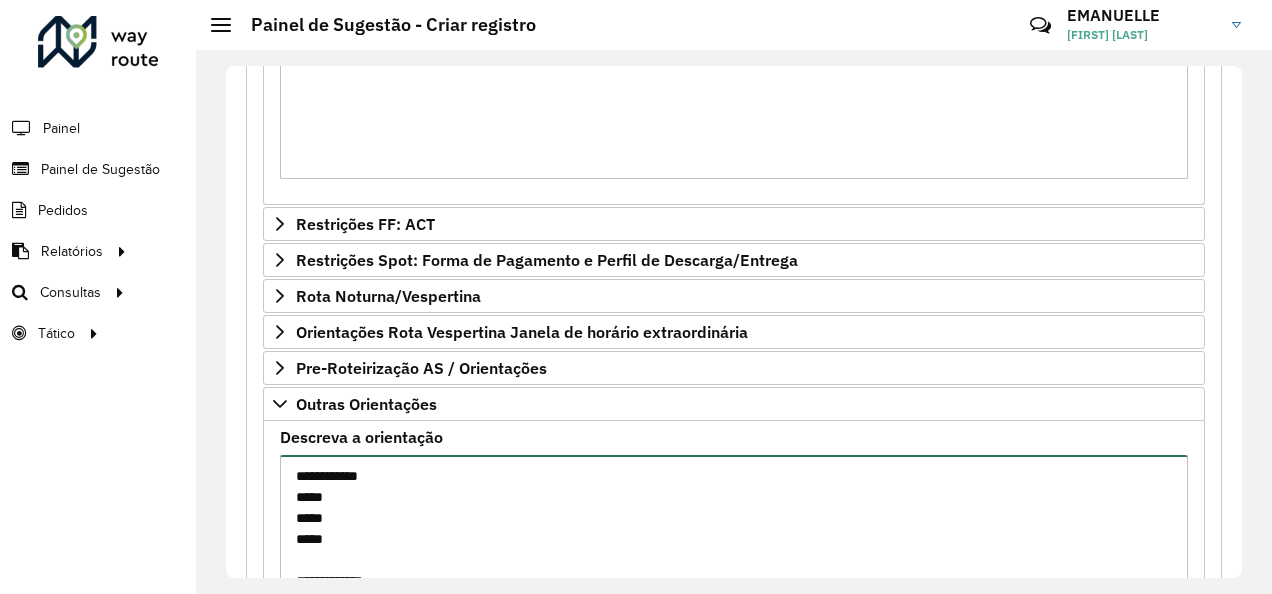 scroll, scrollTop: 941, scrollLeft: 0, axis: vertical 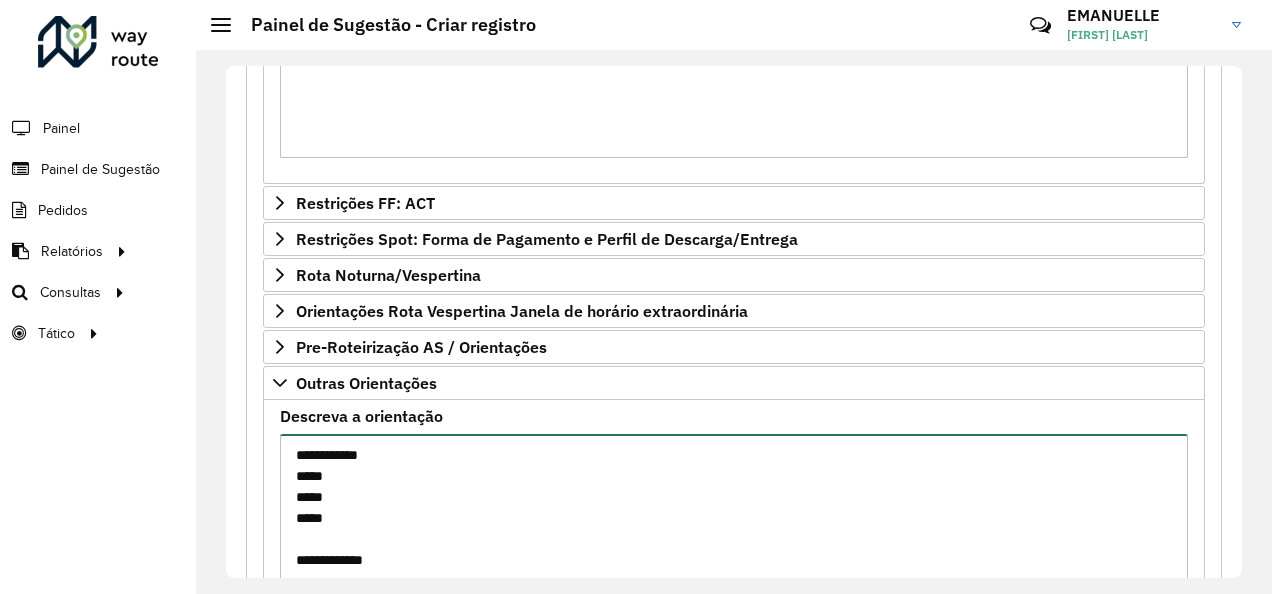 paste on "***
****
*****
*****
*****" 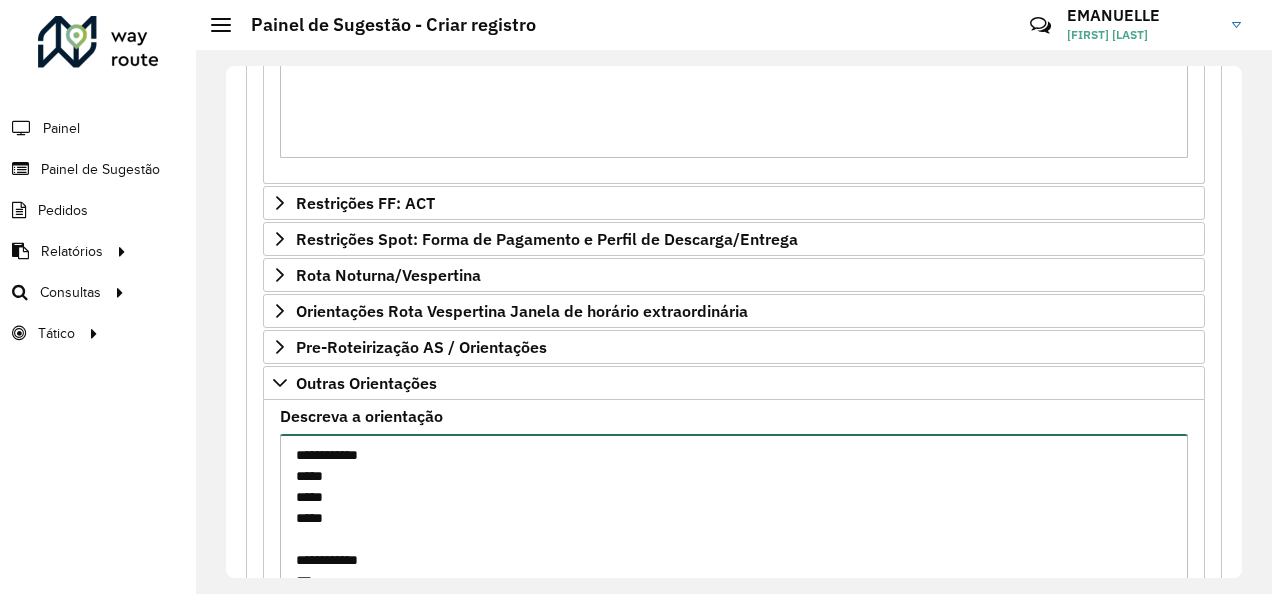 scroll, scrollTop: 92, scrollLeft: 0, axis: vertical 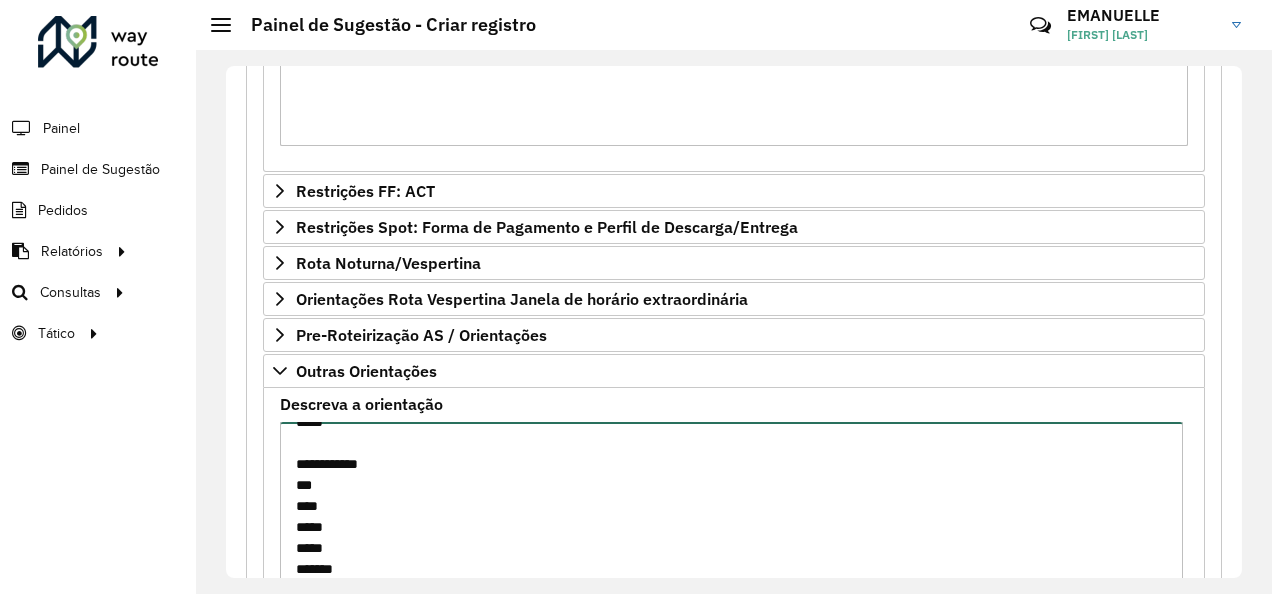 type on "**********" 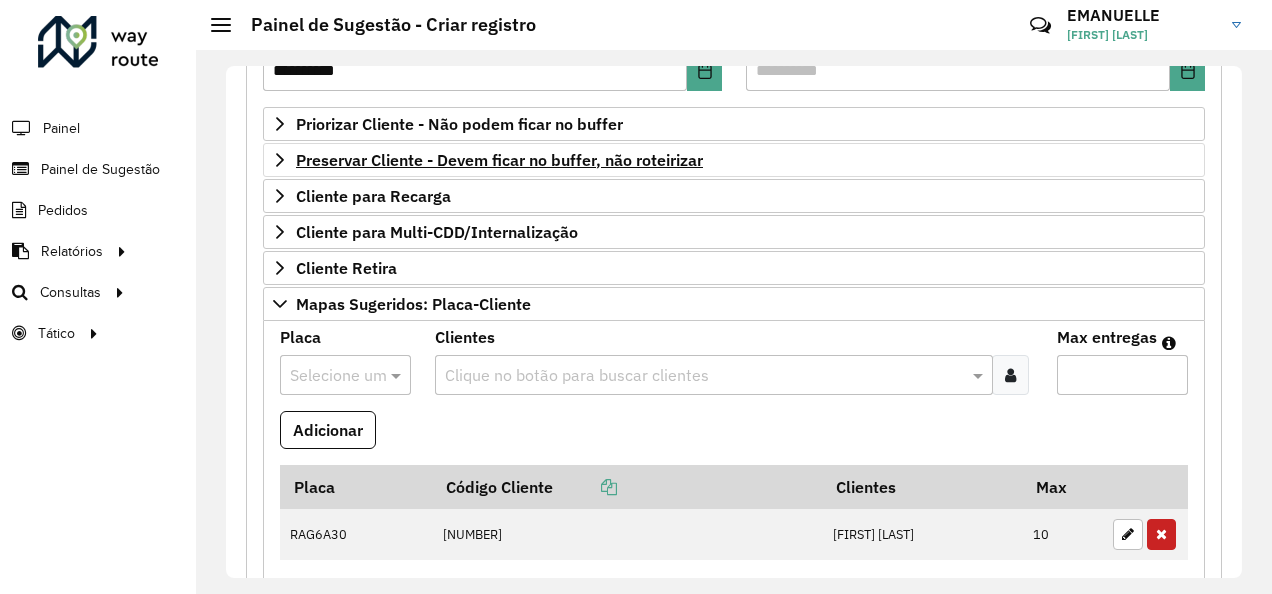 scroll, scrollTop: 293, scrollLeft: 0, axis: vertical 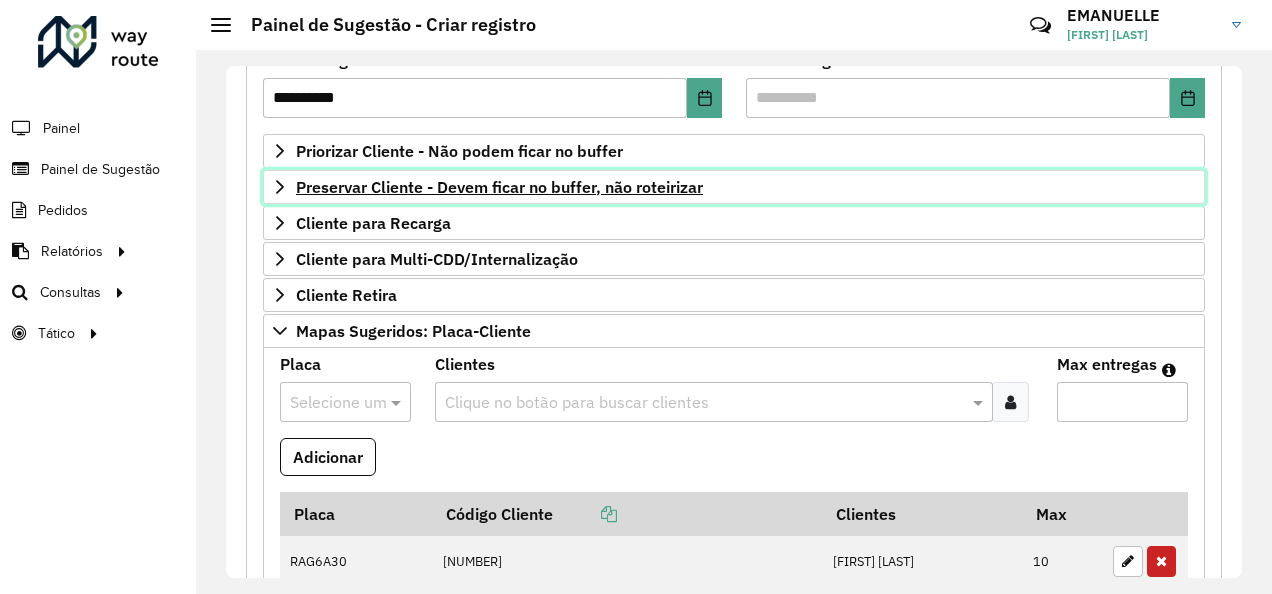 click on "Preservar Cliente - Devem ficar no buffer, não roteirizar" at bounding box center (499, 187) 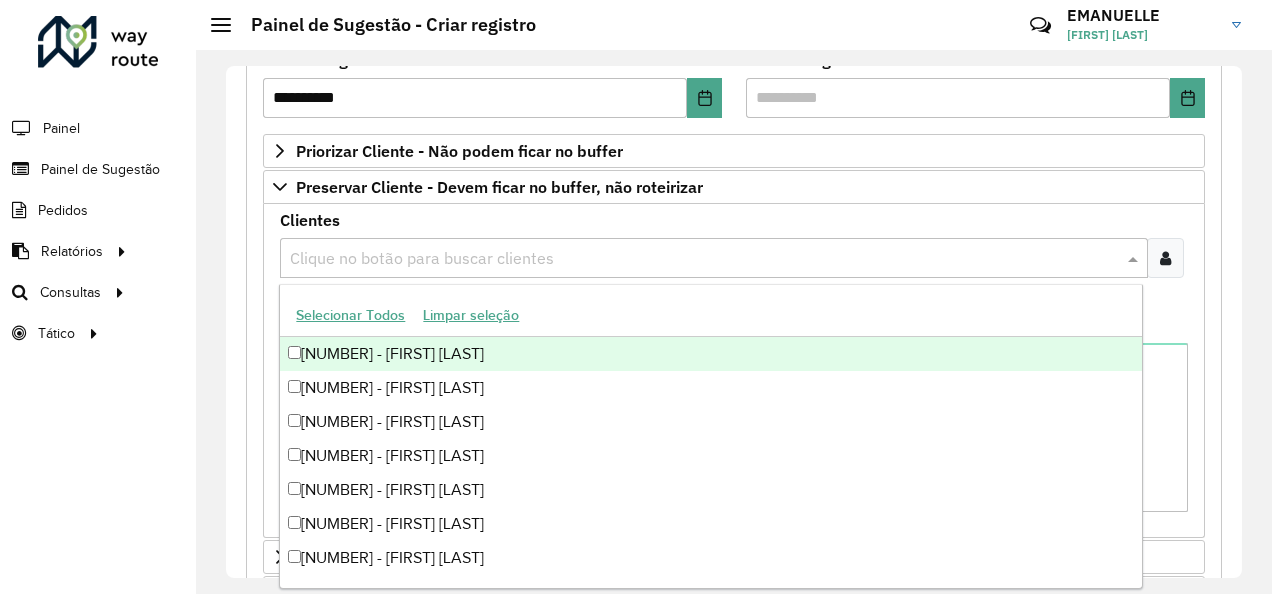 click at bounding box center (704, 259) 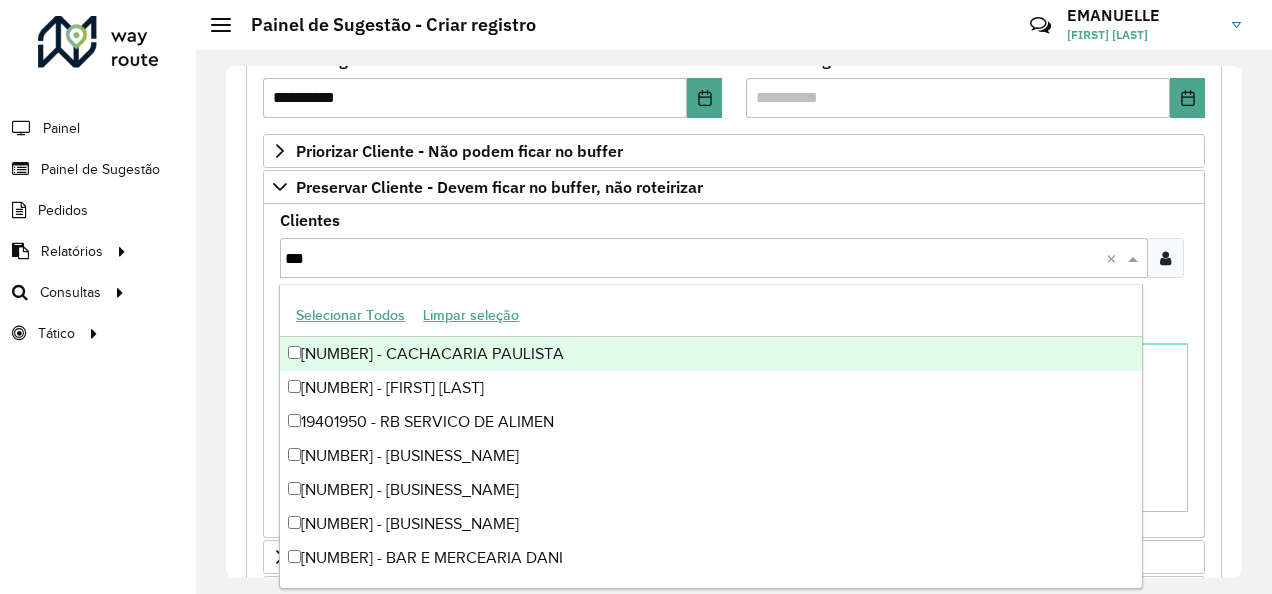 paste on "*****" 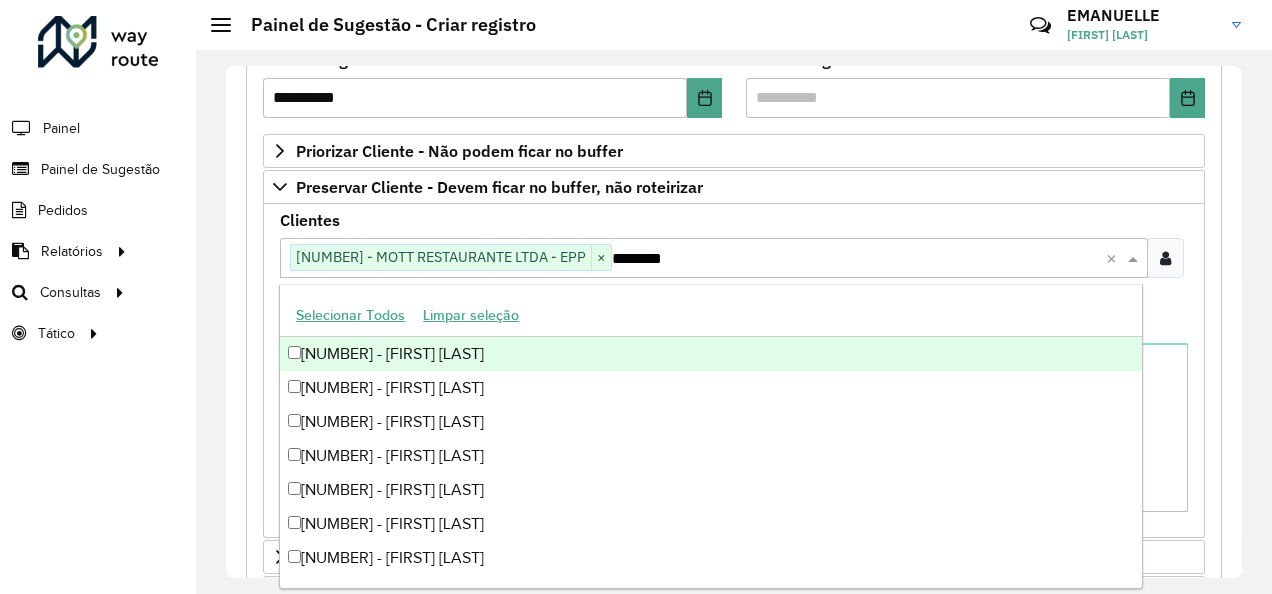 type 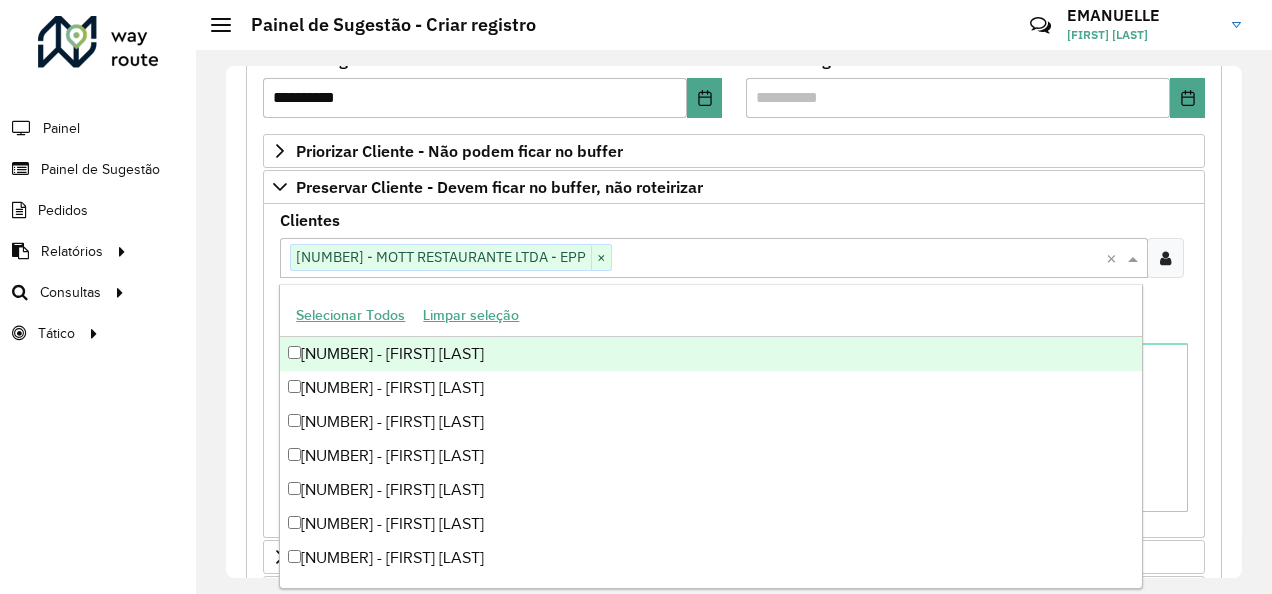 click on "**********" 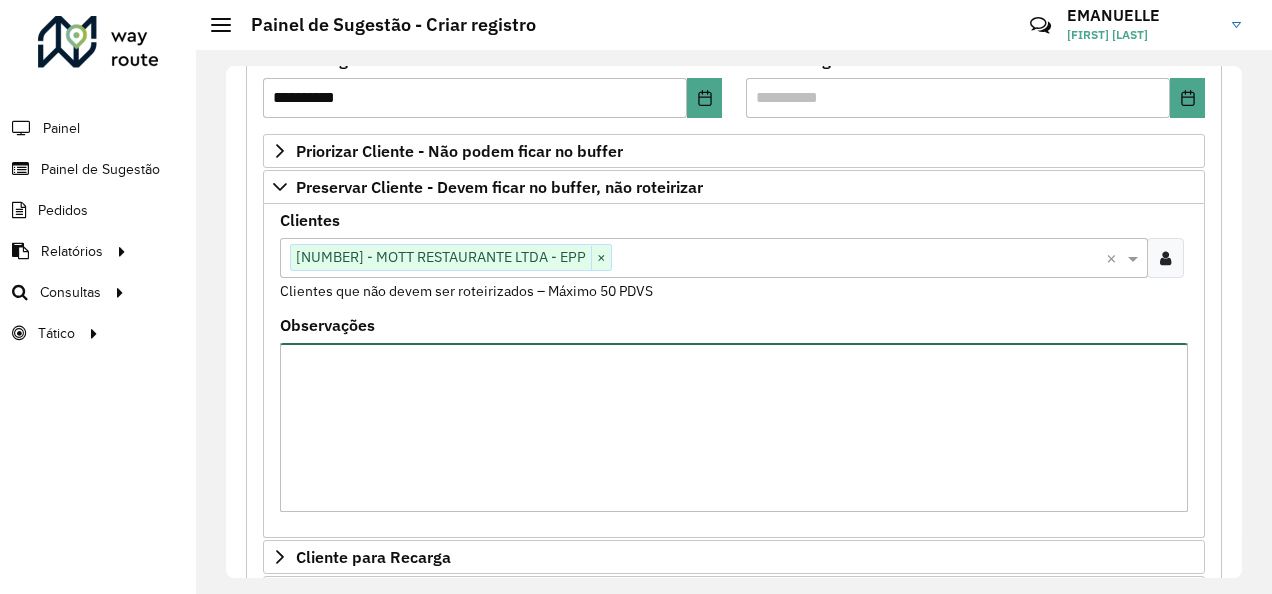click on "Observações" at bounding box center (734, 427) 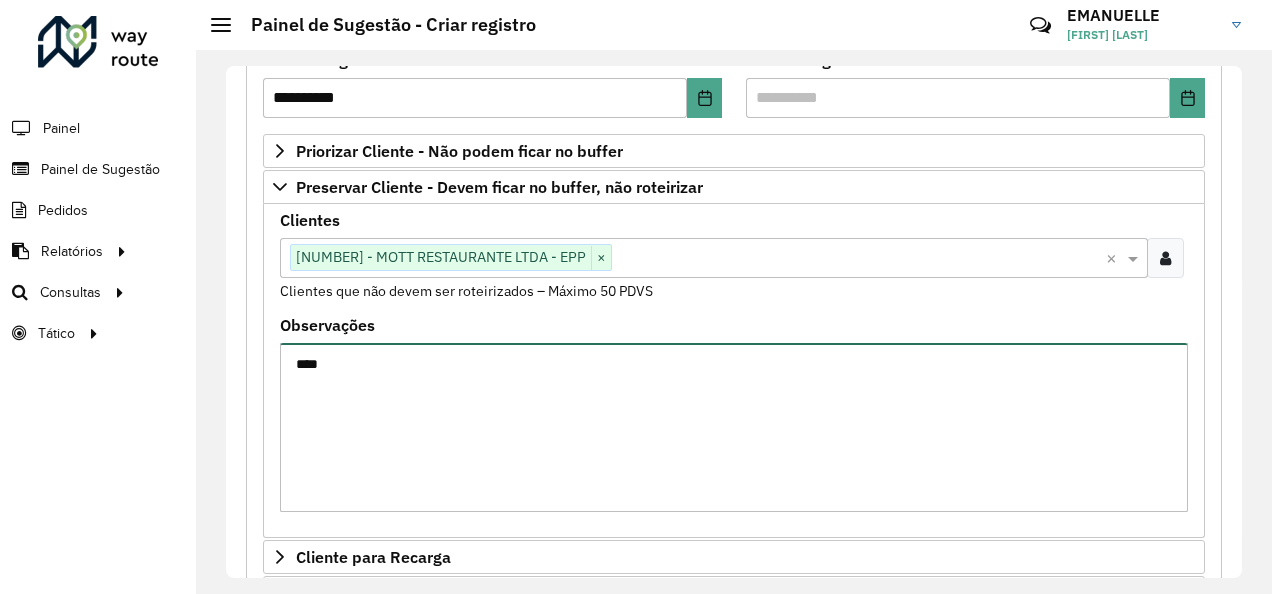 paste on "******" 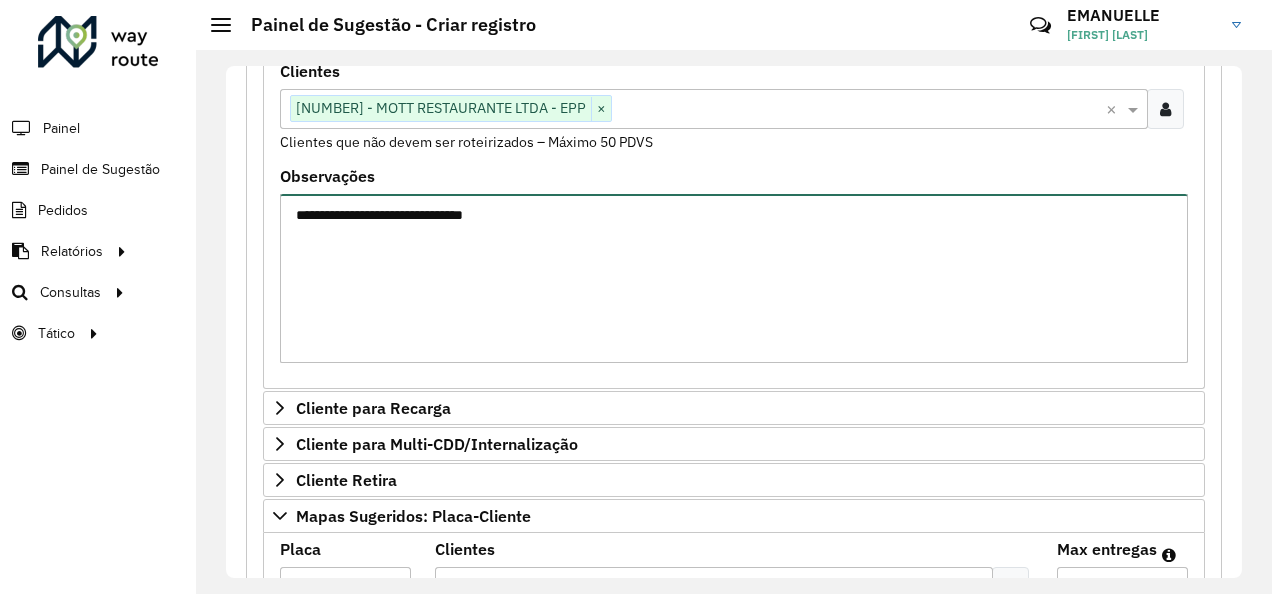 scroll, scrollTop: 444, scrollLeft: 0, axis: vertical 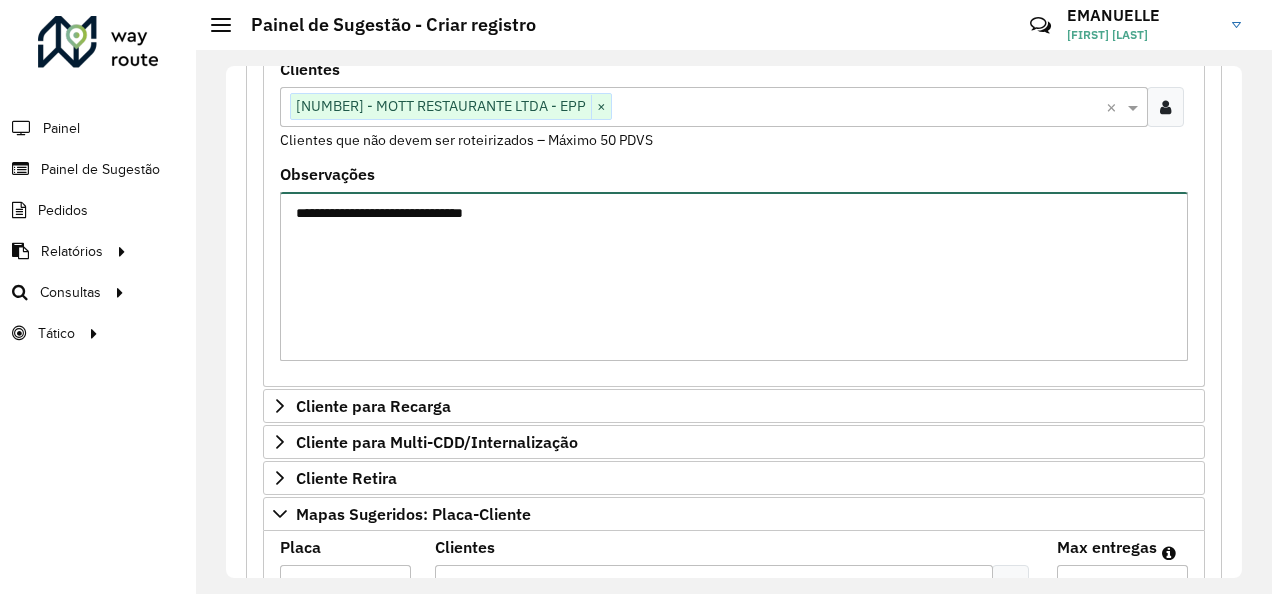 type on "**********" 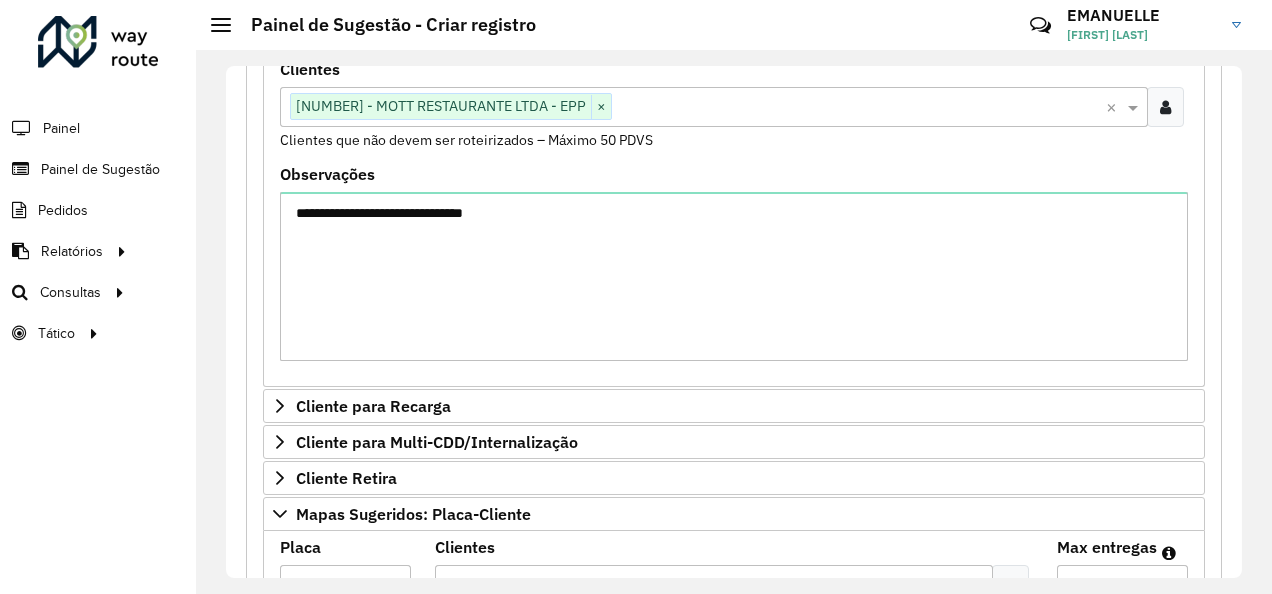 scroll, scrollTop: 0, scrollLeft: 0, axis: both 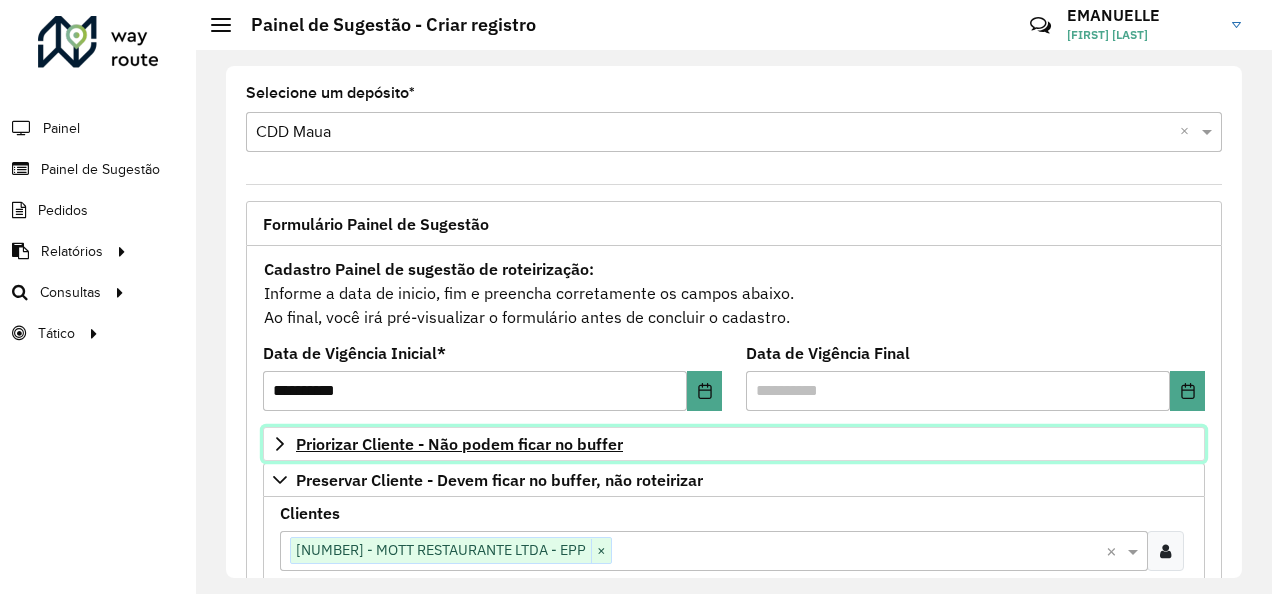 click on "Priorizar Cliente - Não podem ficar no buffer" at bounding box center [459, 444] 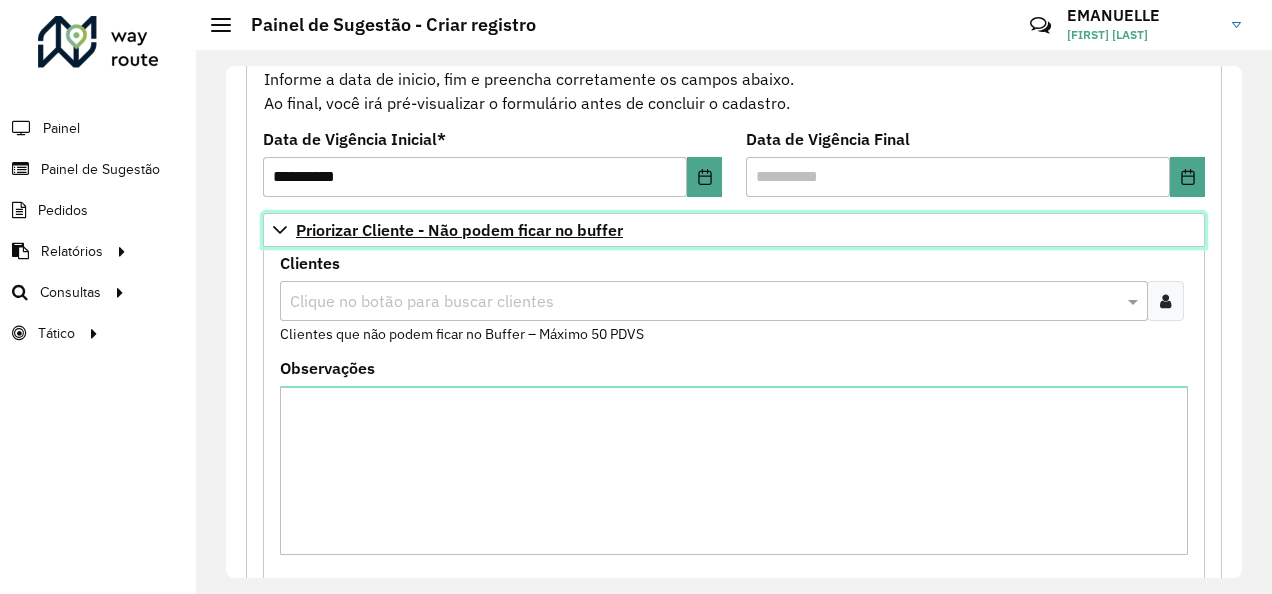 scroll, scrollTop: 215, scrollLeft: 0, axis: vertical 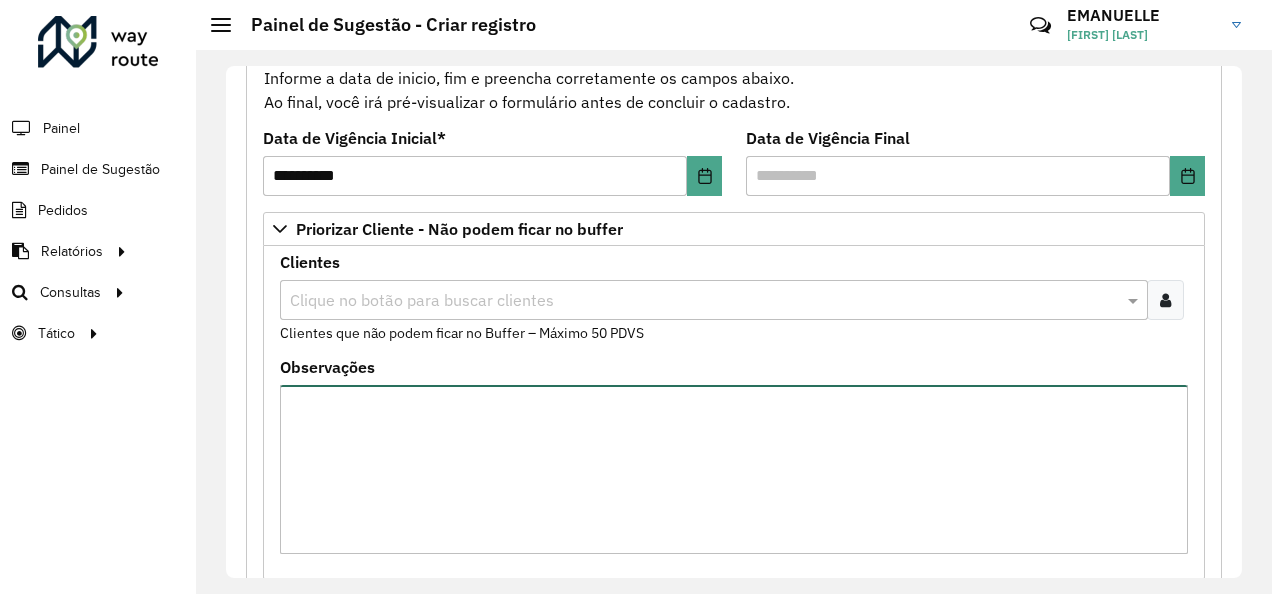 click on "Observações" at bounding box center [734, 469] 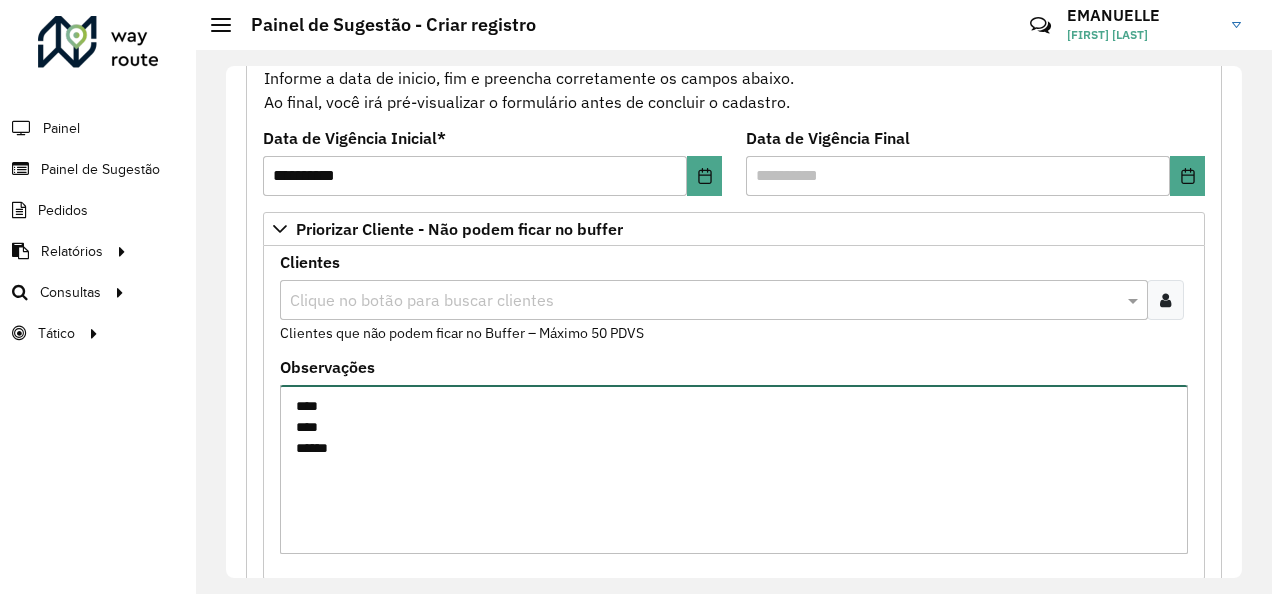click on "****
****
*****" at bounding box center [734, 469] 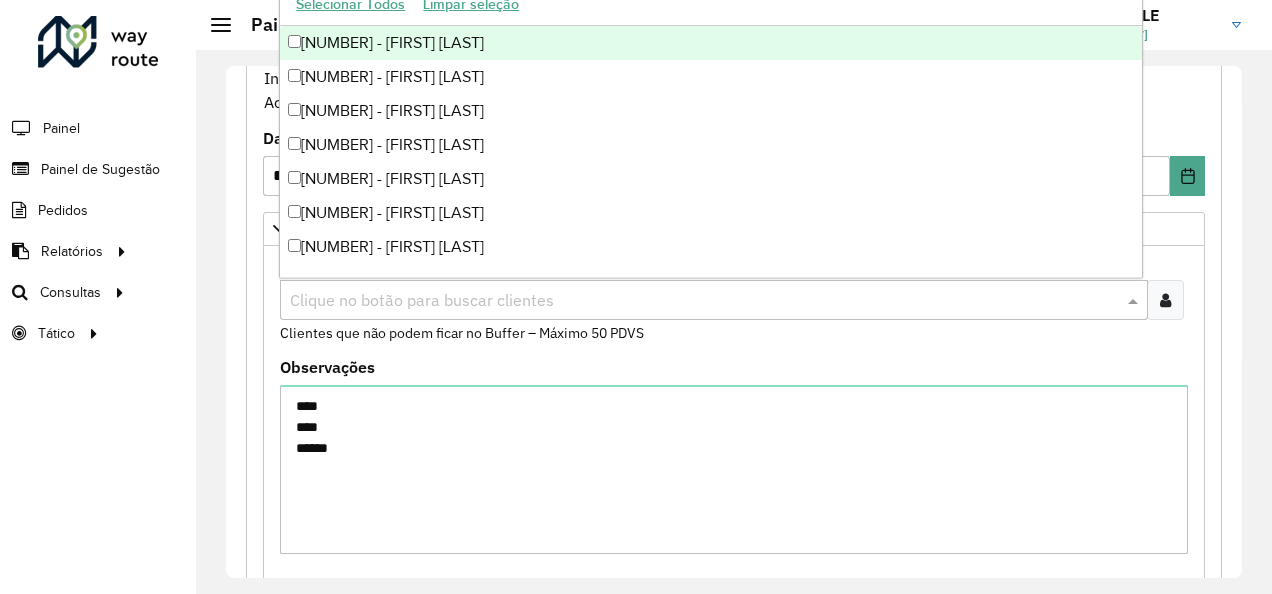 click at bounding box center [704, 301] 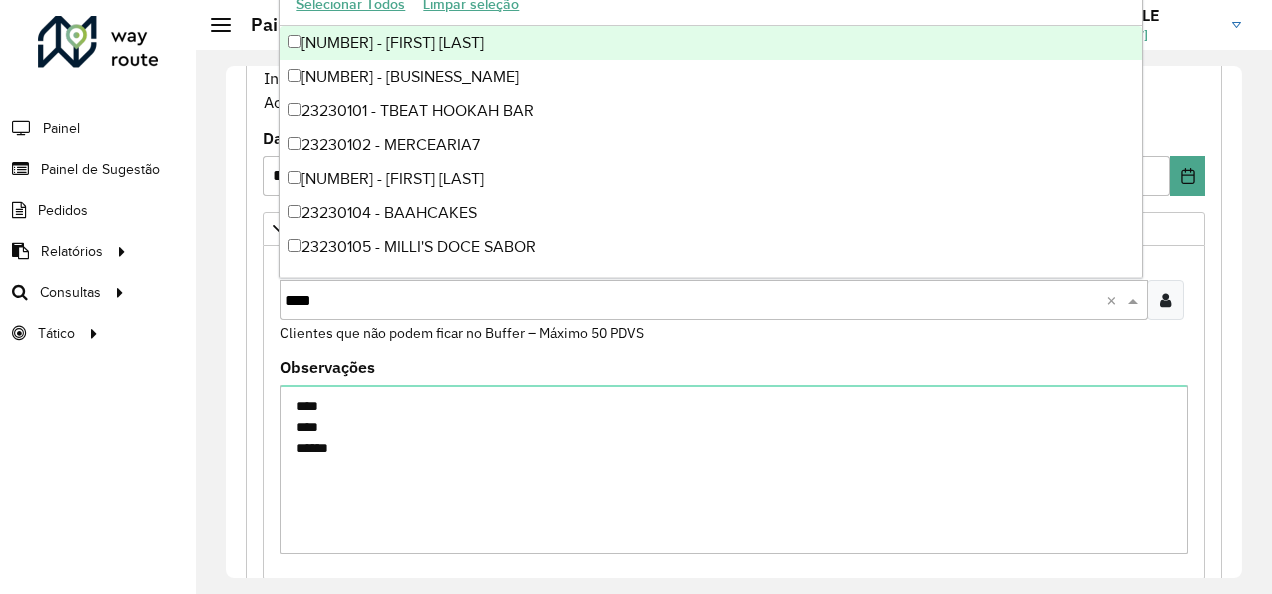 paste on "****" 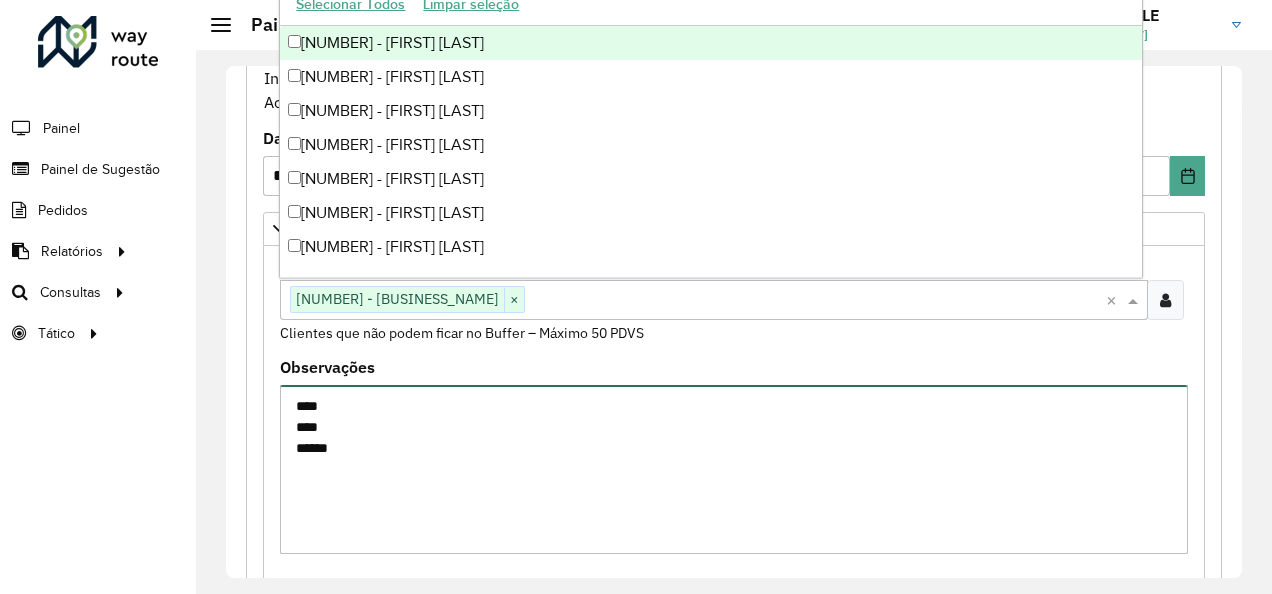 click on "****
****
*****" at bounding box center (734, 469) 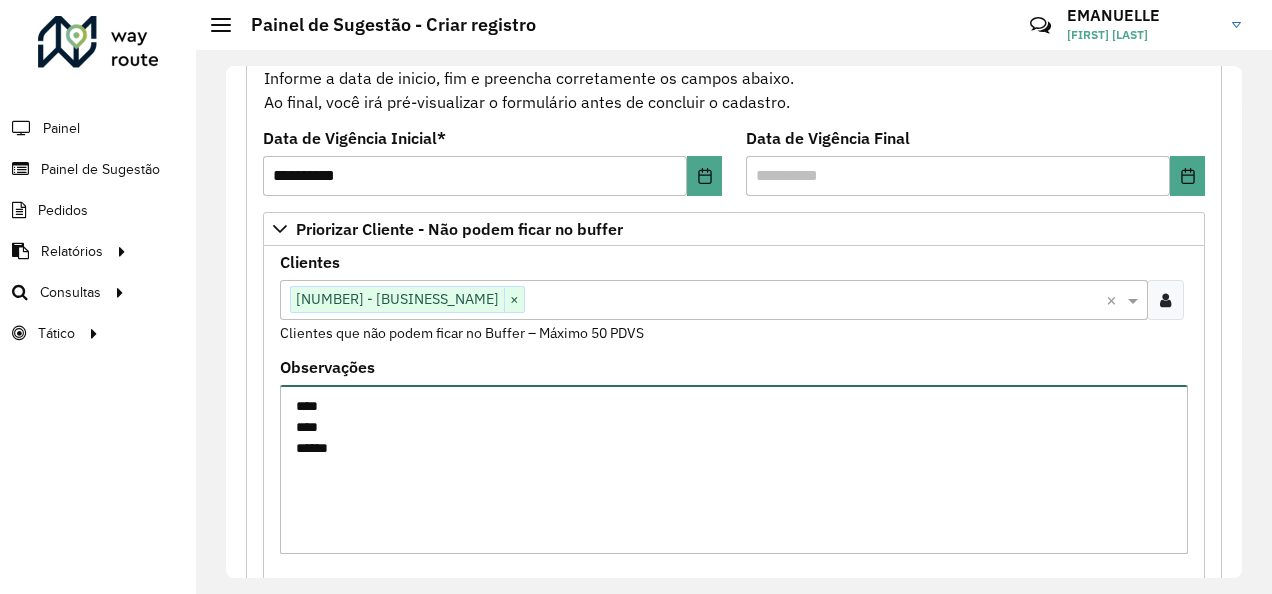 click on "****
****
*****" at bounding box center (734, 469) 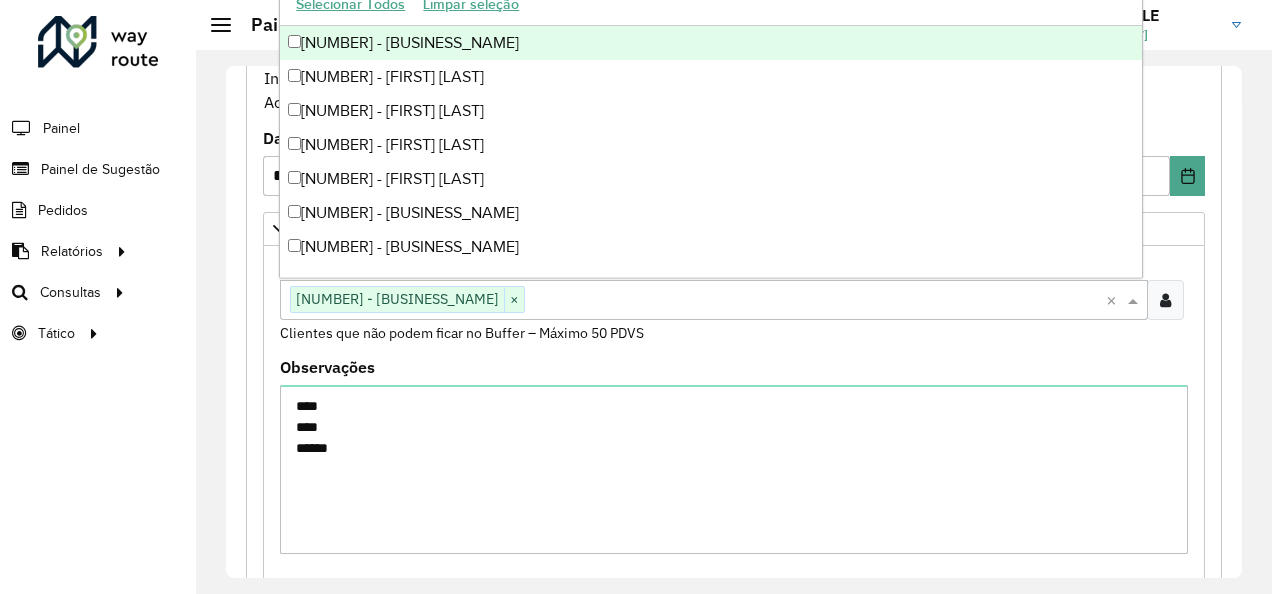click at bounding box center [815, 301] 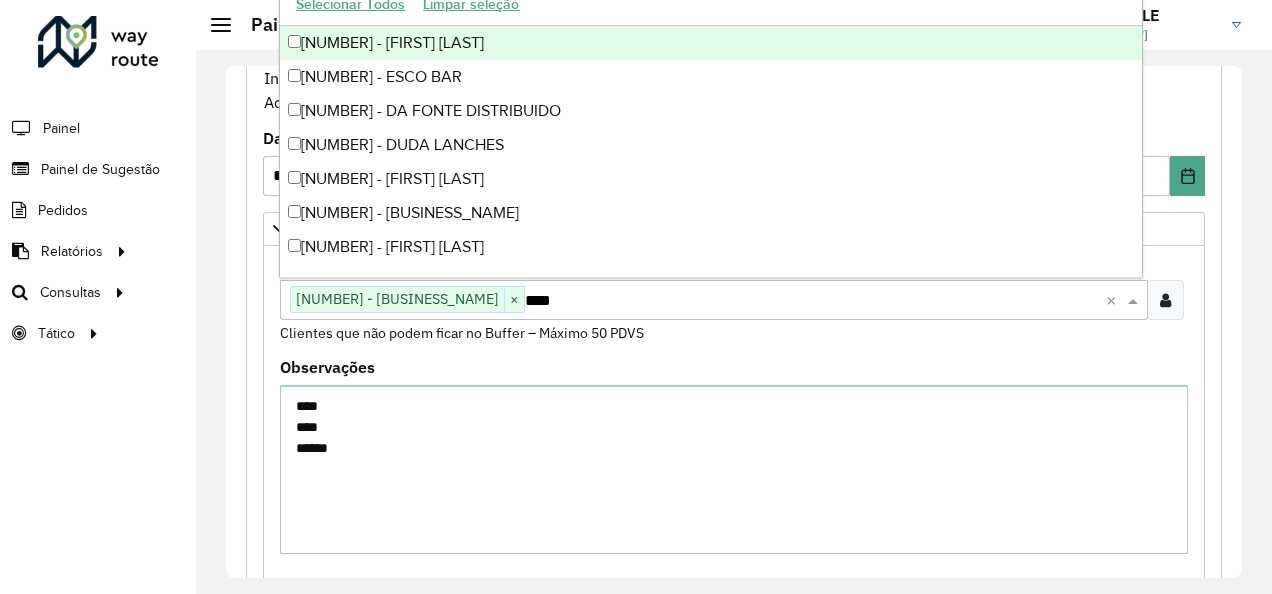 scroll, scrollTop: 158506, scrollLeft: 0, axis: vertical 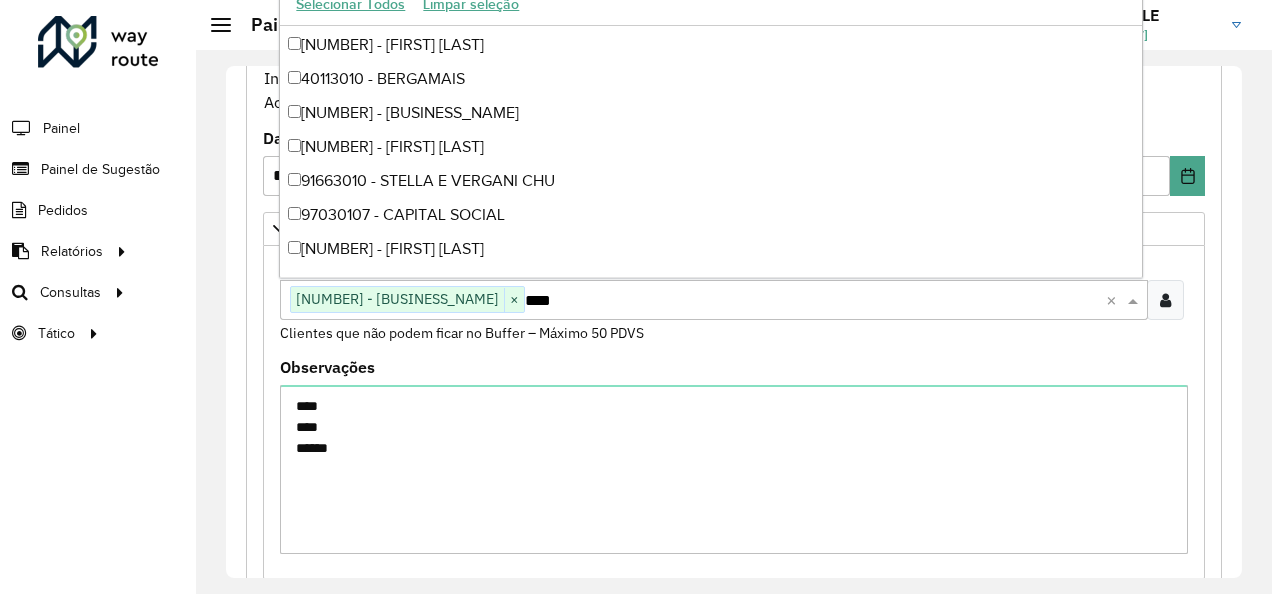paste on "****" 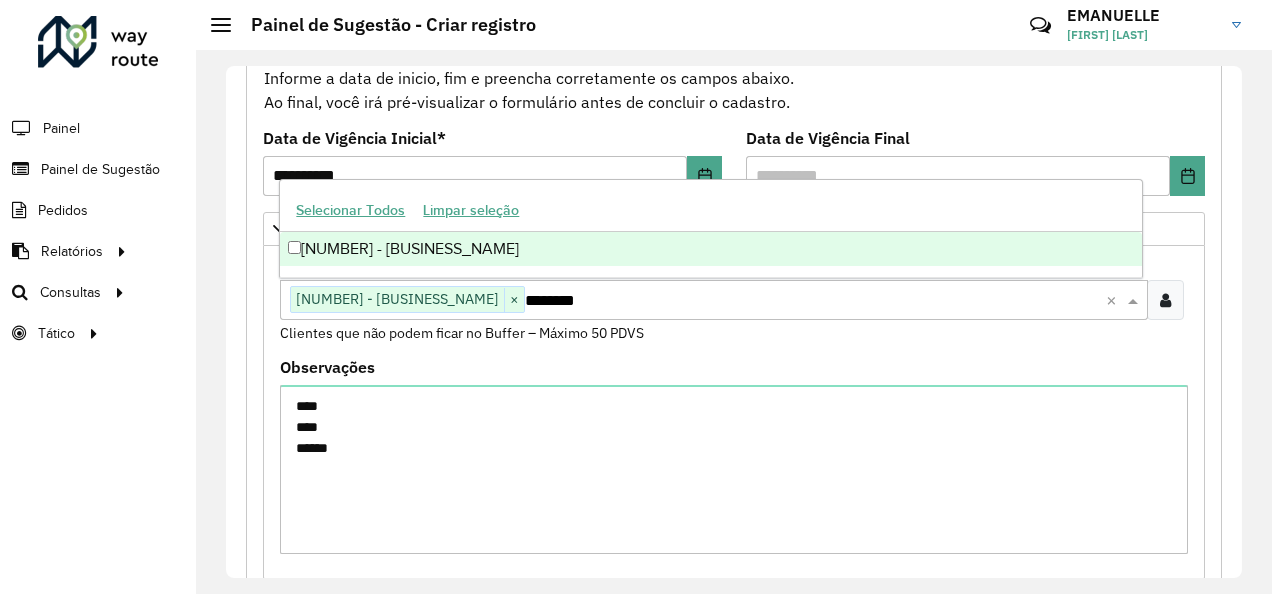 scroll, scrollTop: 0, scrollLeft: 0, axis: both 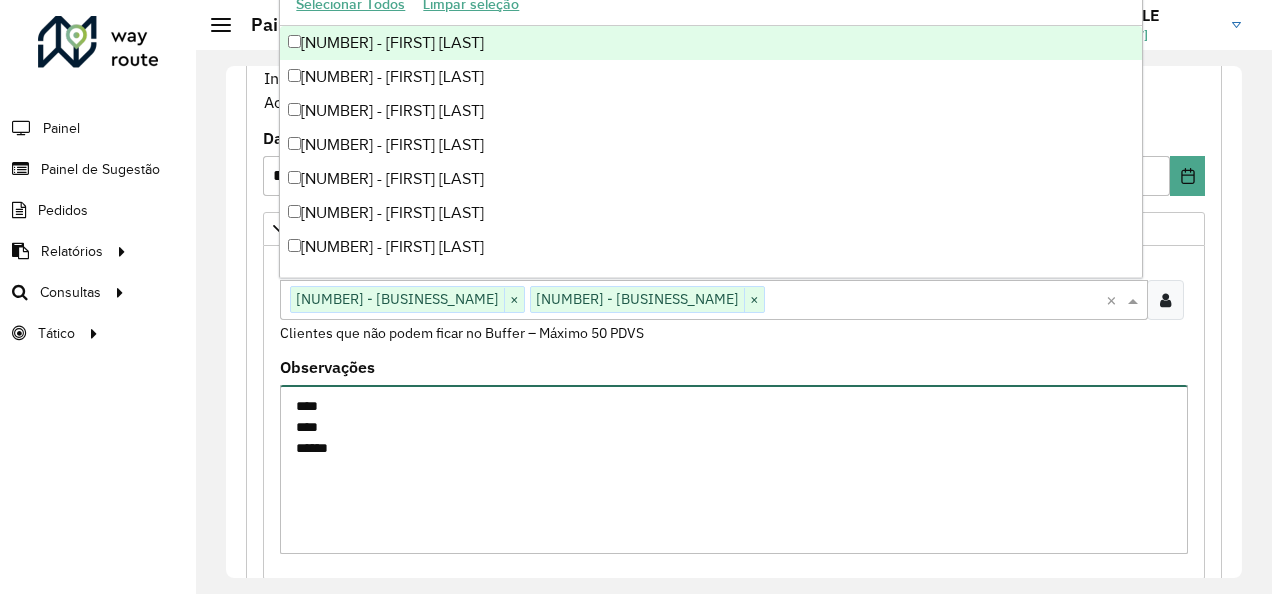 click on "****
****
*****" at bounding box center (734, 469) 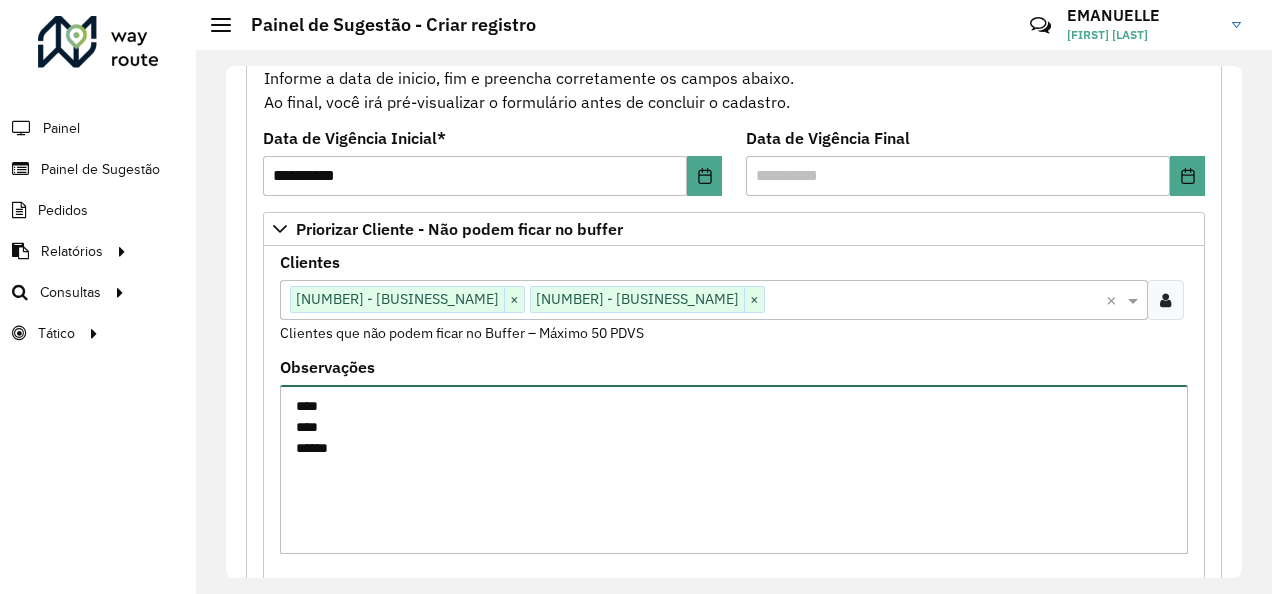 click on "****
****
*****" at bounding box center (734, 469) 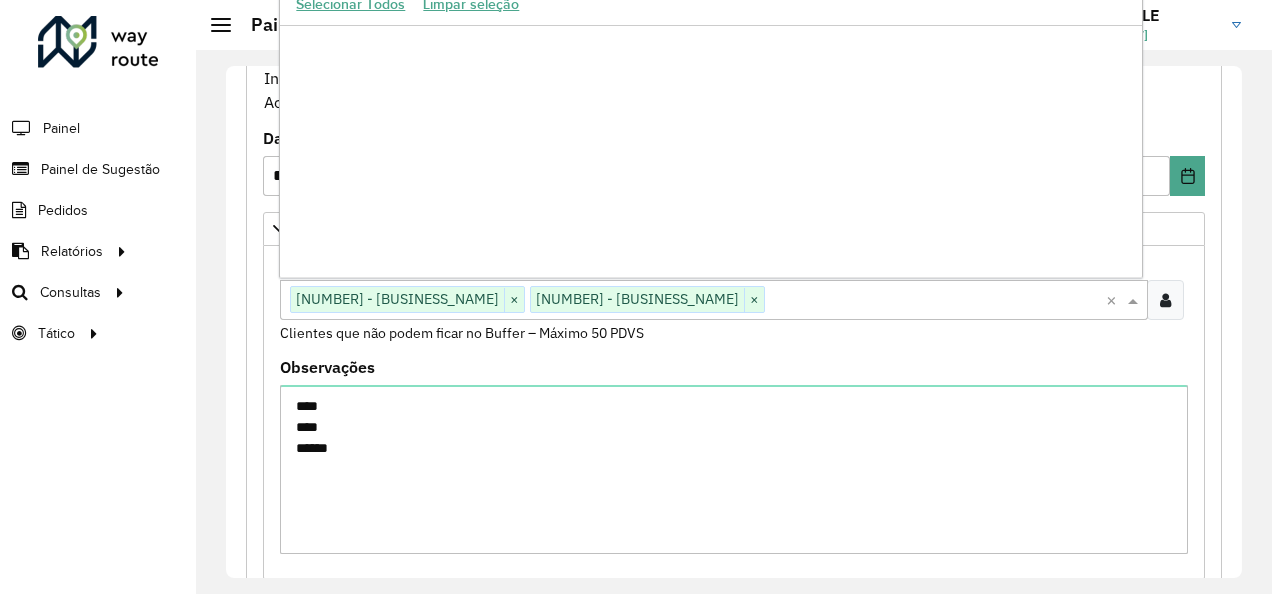 click on "Clique no botão para buscar clientes [NUMBER] - [BUSINESS_NAME] × [NUMBER] - [BUSINESS_NAME] ×" at bounding box center (693, 299) 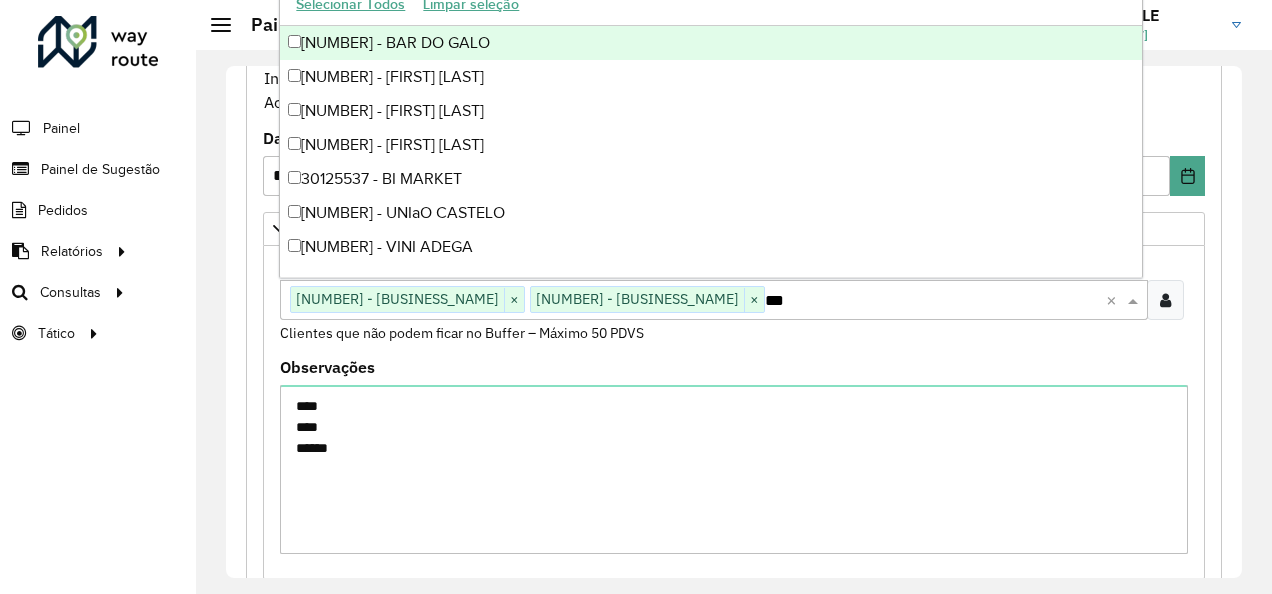 paste on "*****" 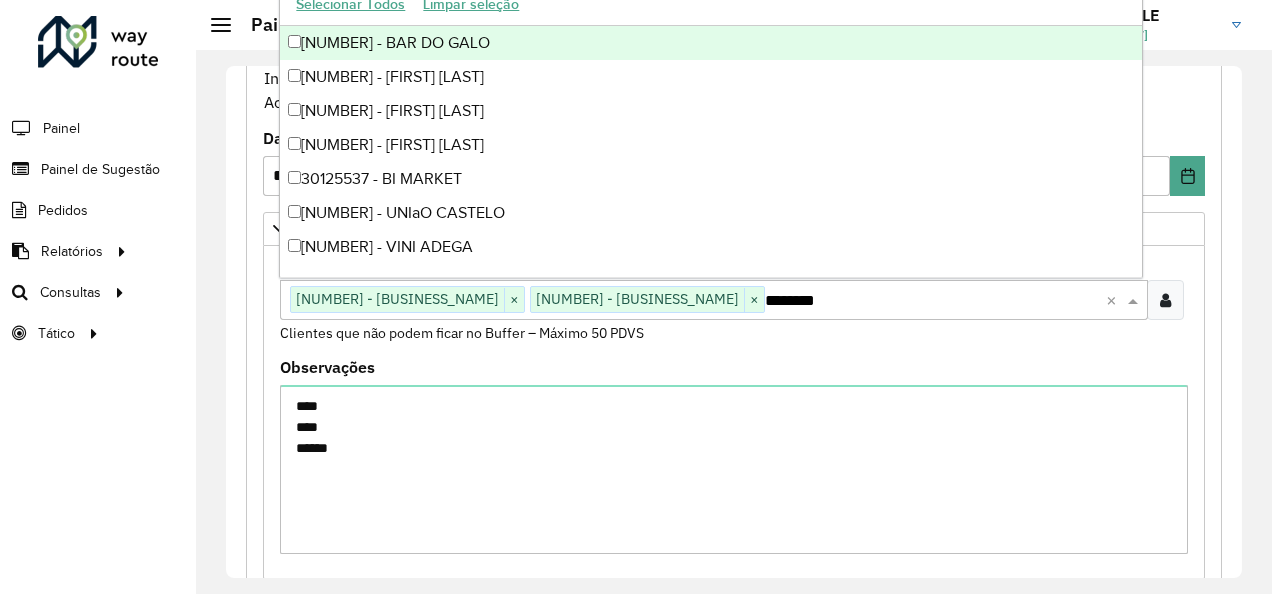scroll, scrollTop: 0, scrollLeft: 0, axis: both 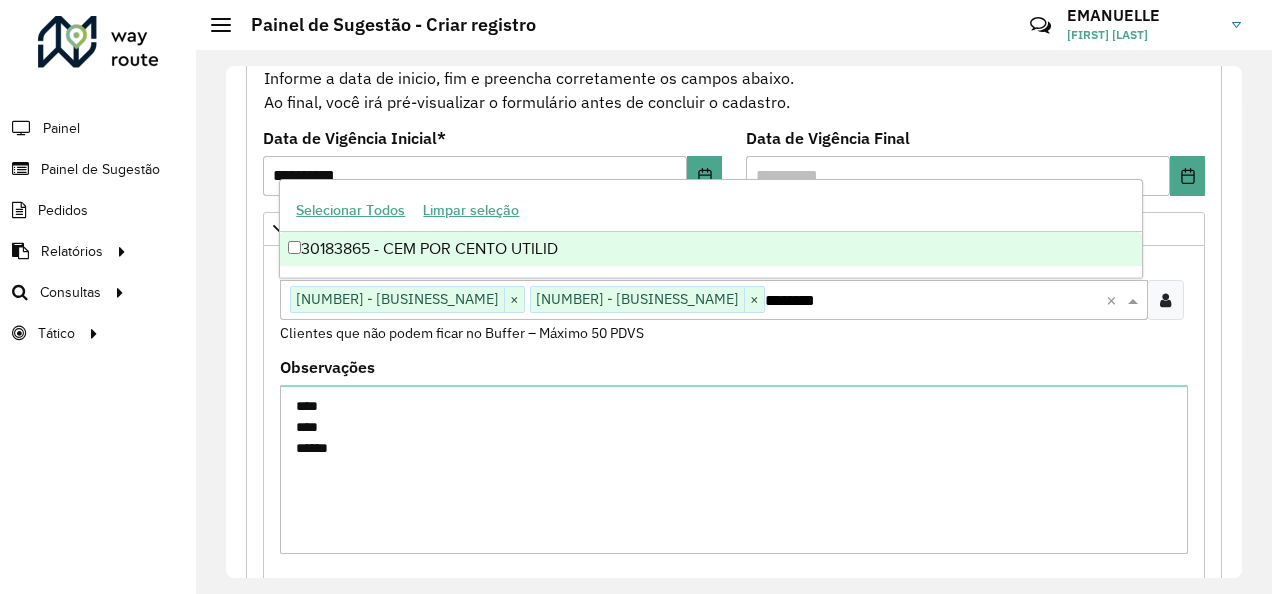 type 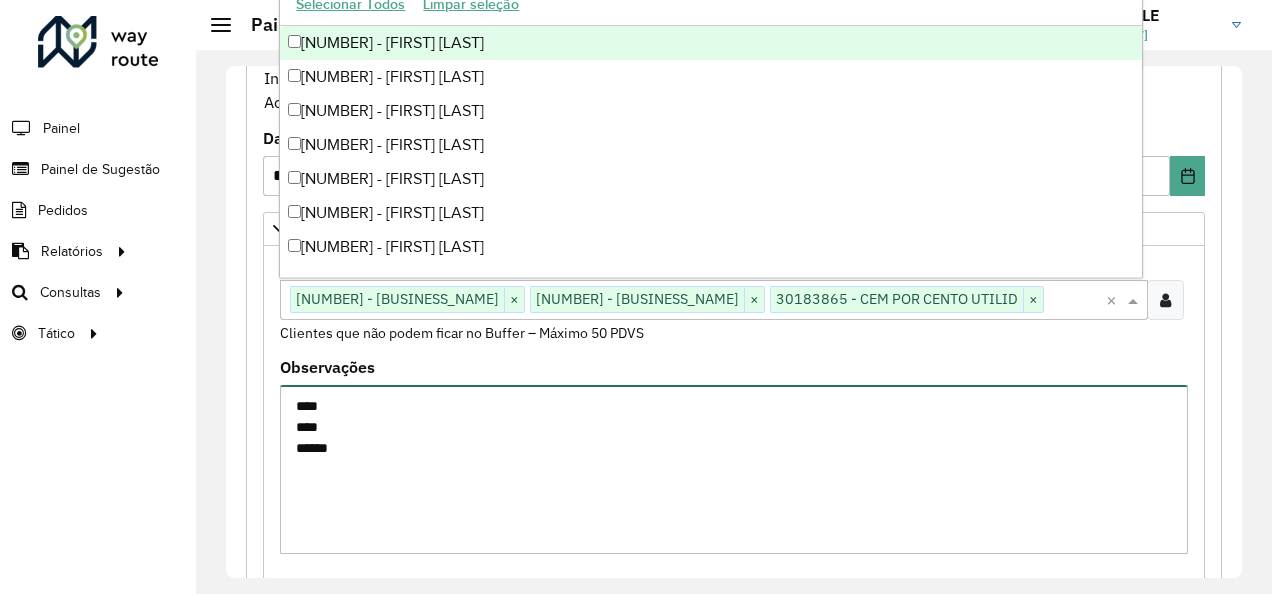 drag, startPoint x: 338, startPoint y: 456, endPoint x: 265, endPoint y: 399, distance: 92.61749 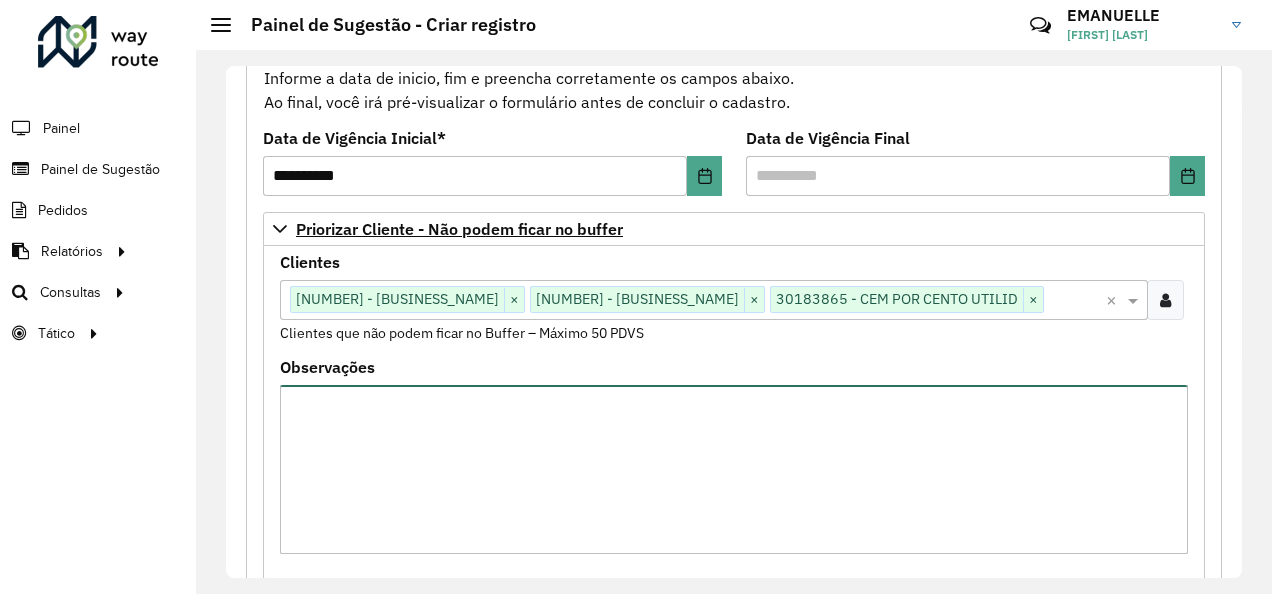 type 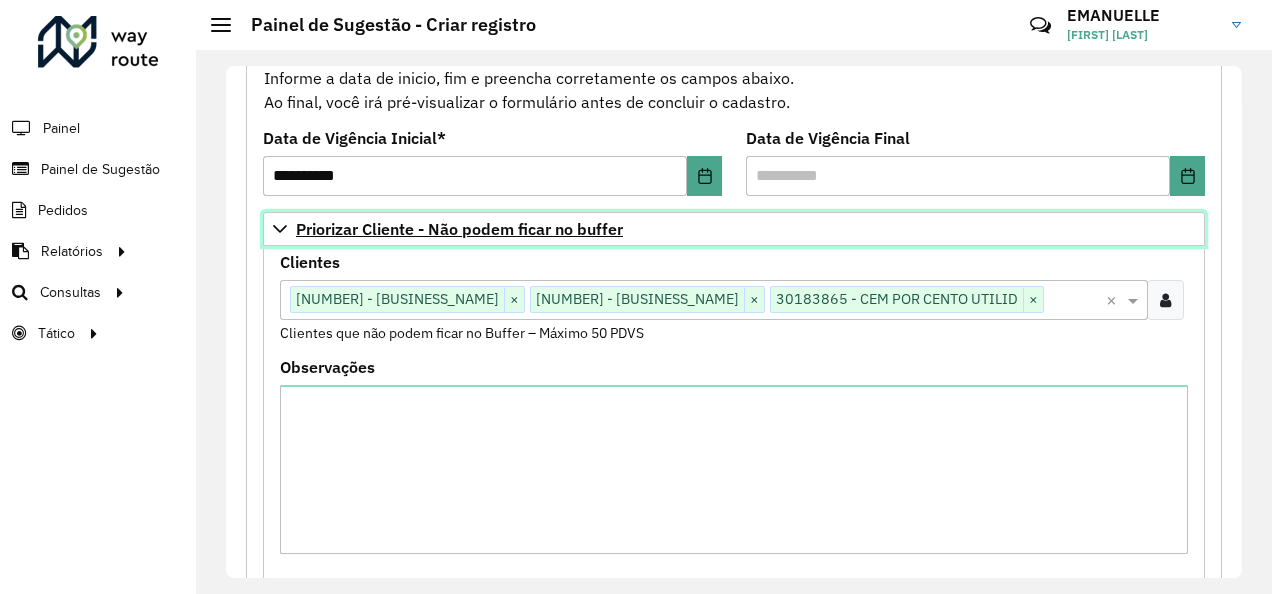 click 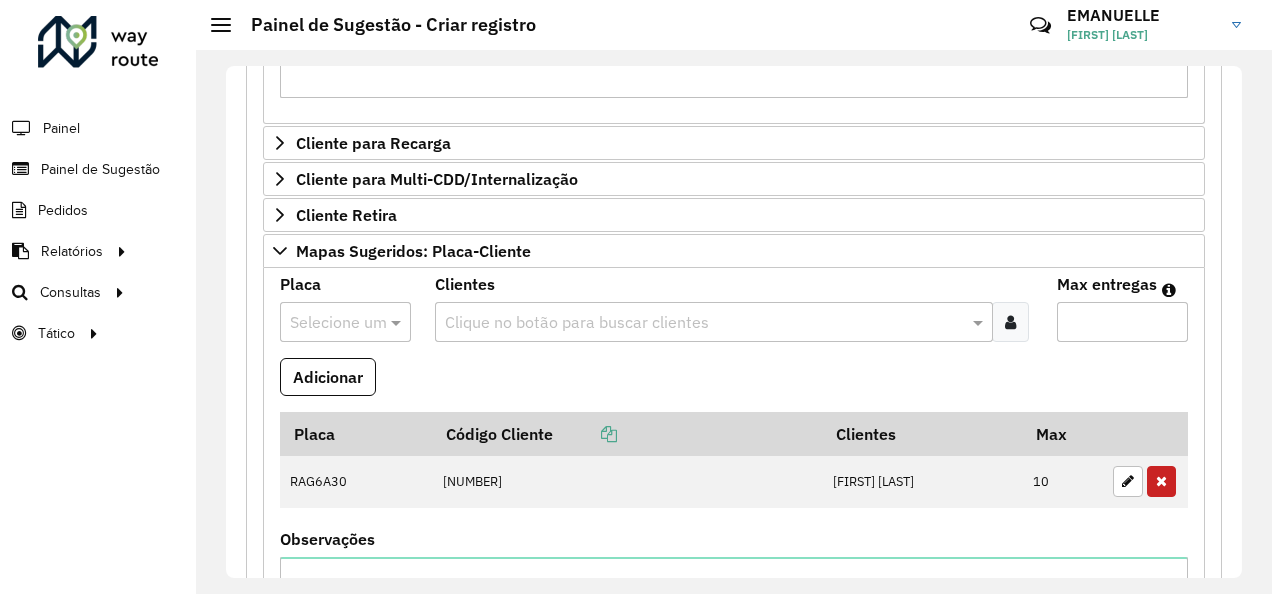 scroll, scrollTop: 722, scrollLeft: 0, axis: vertical 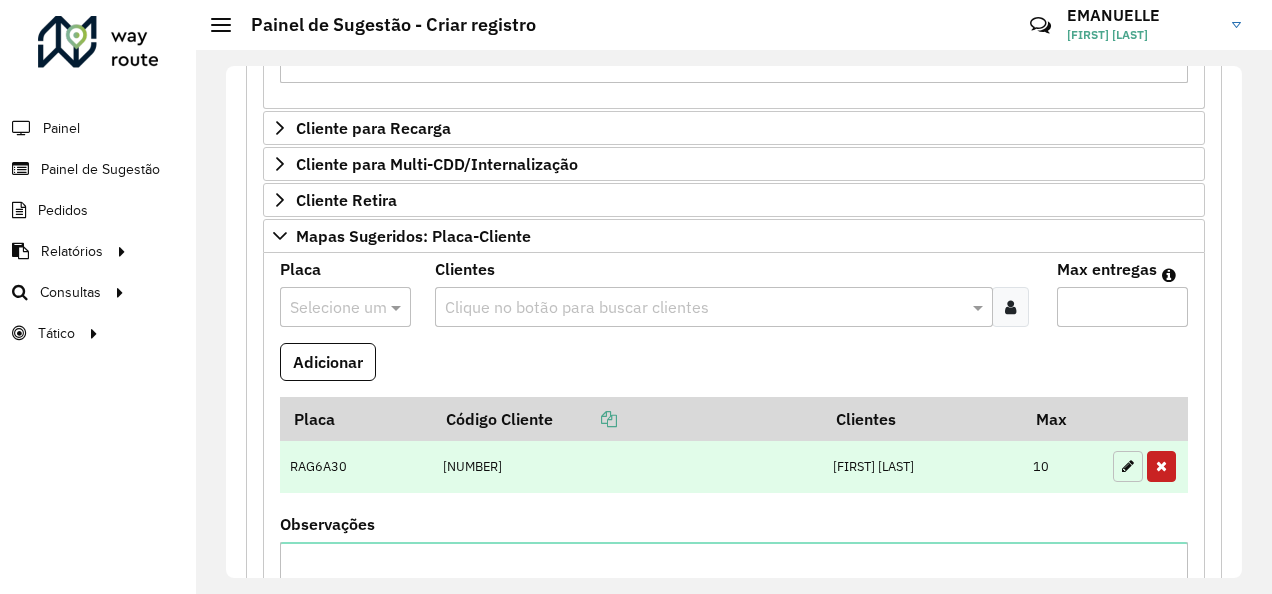 click at bounding box center (1128, 466) 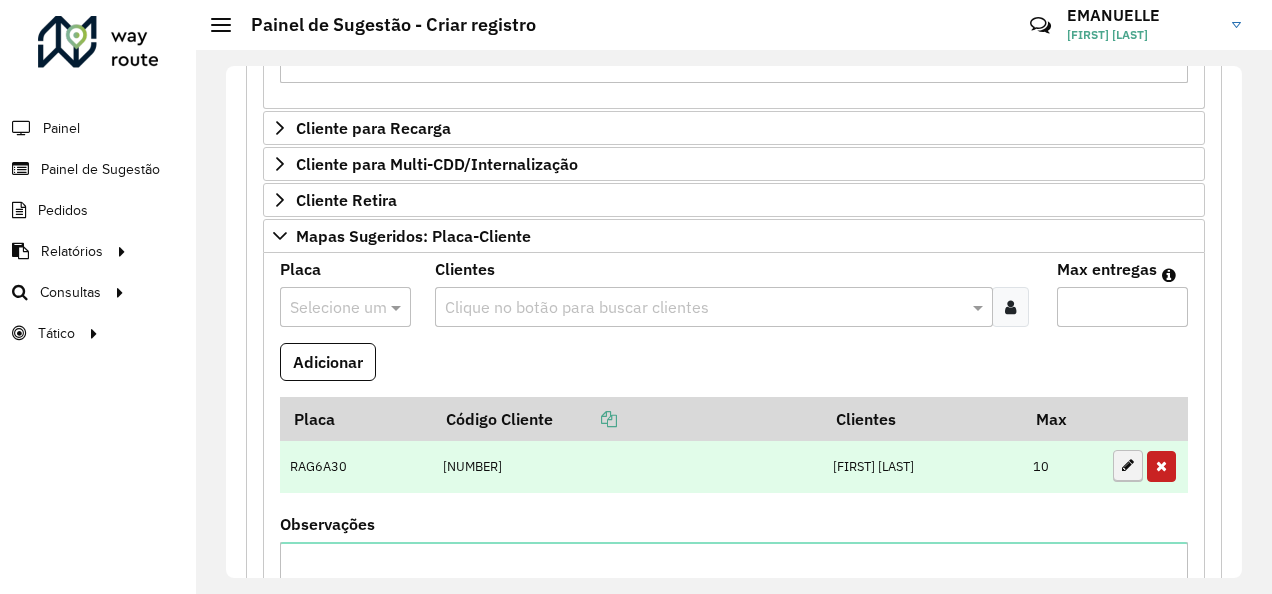 type on "**" 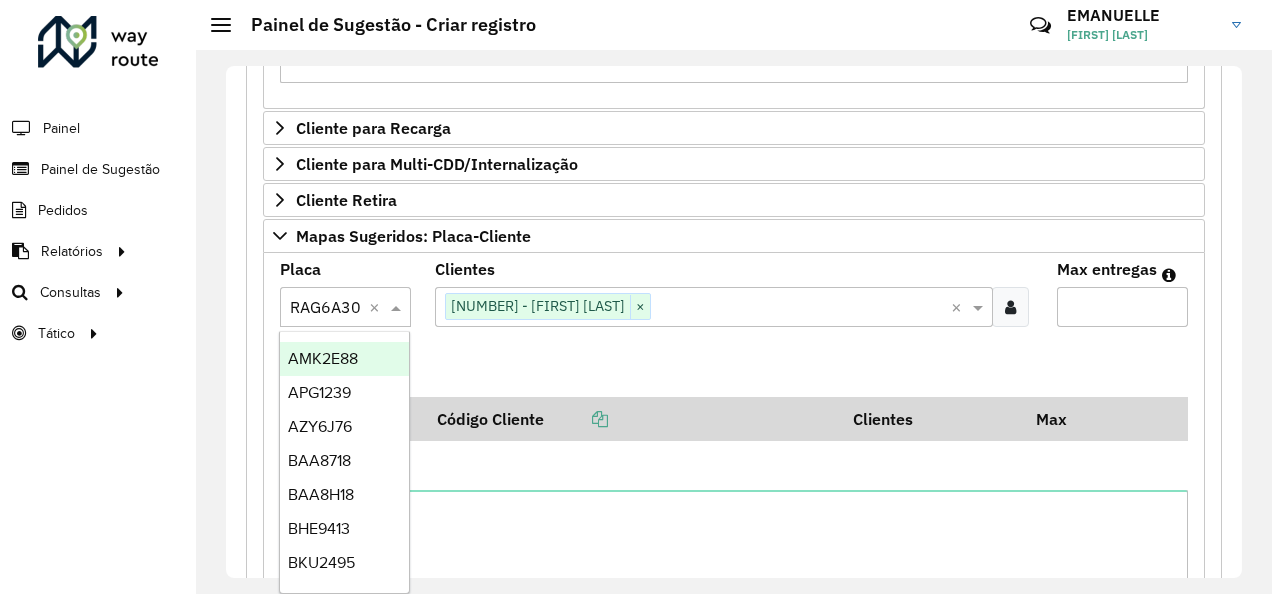drag, startPoint x: 358, startPoint y: 299, endPoint x: 374, endPoint y: 299, distance: 16 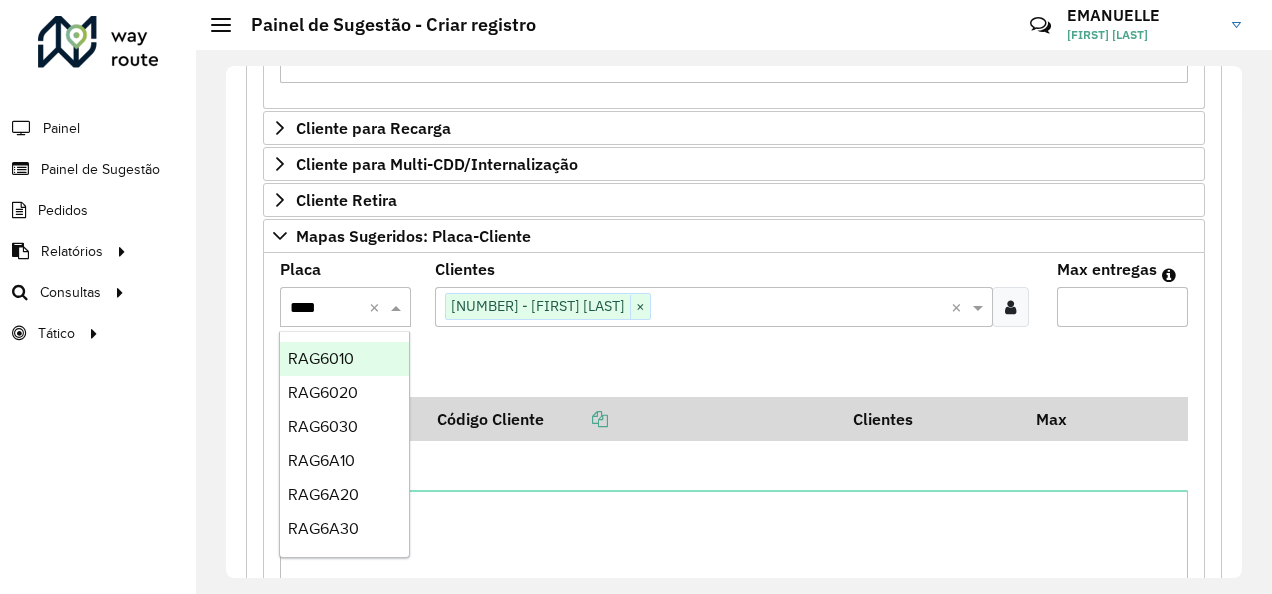 type on "*****" 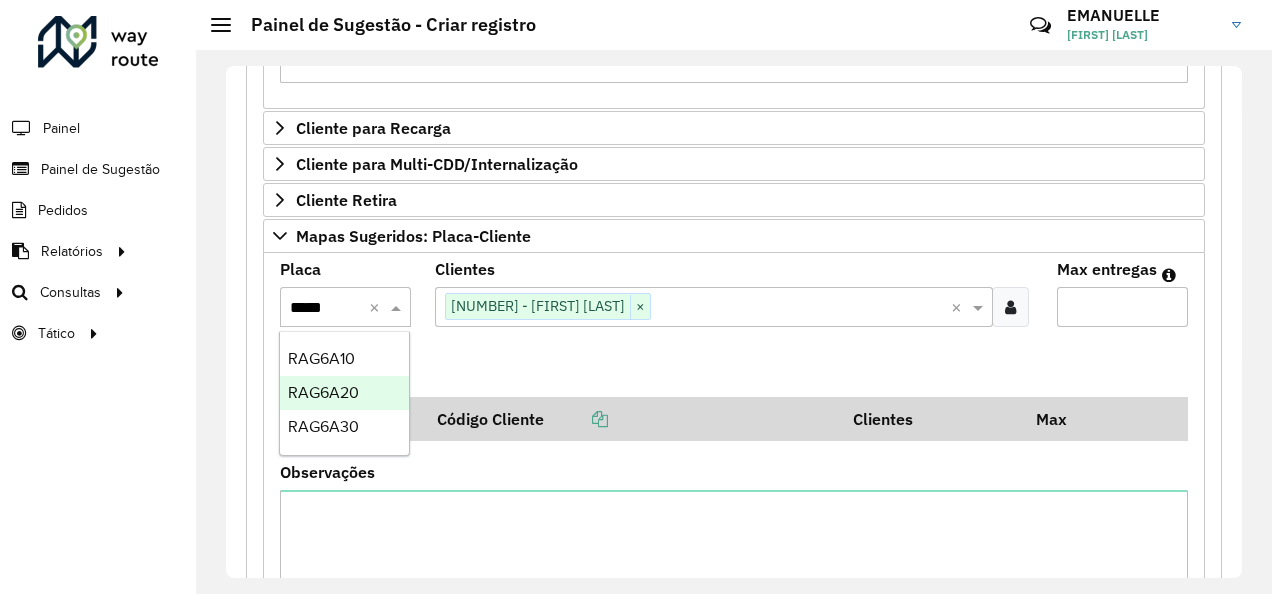 click on "RAG6A20" at bounding box center [323, 392] 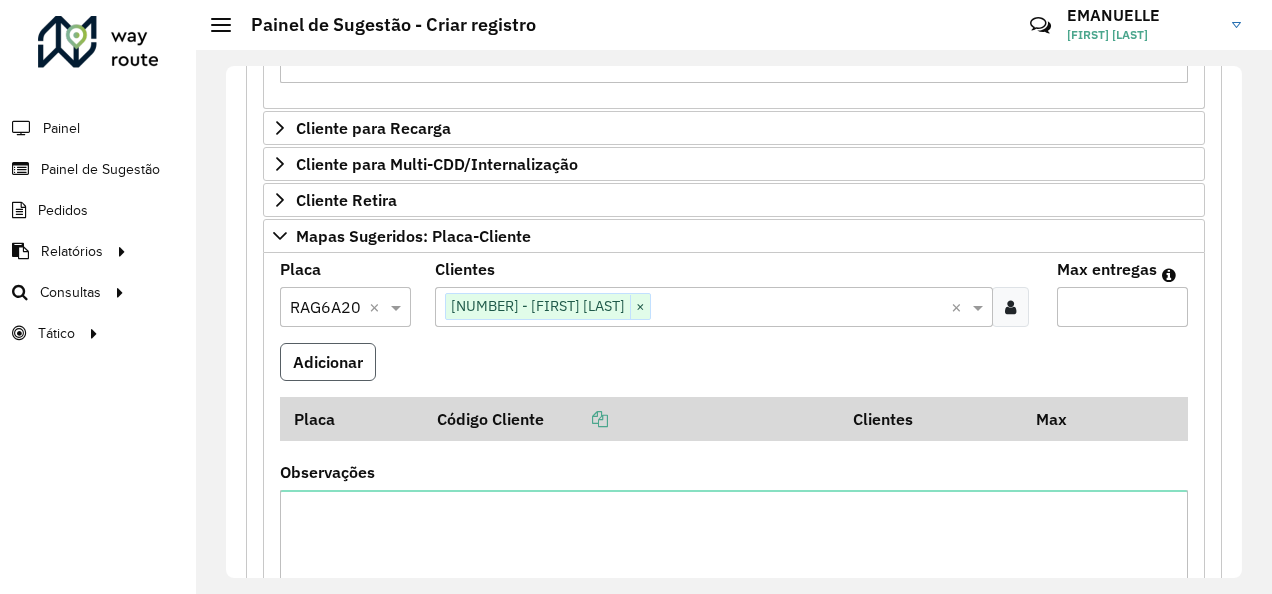 click on "Adicionar" at bounding box center (328, 362) 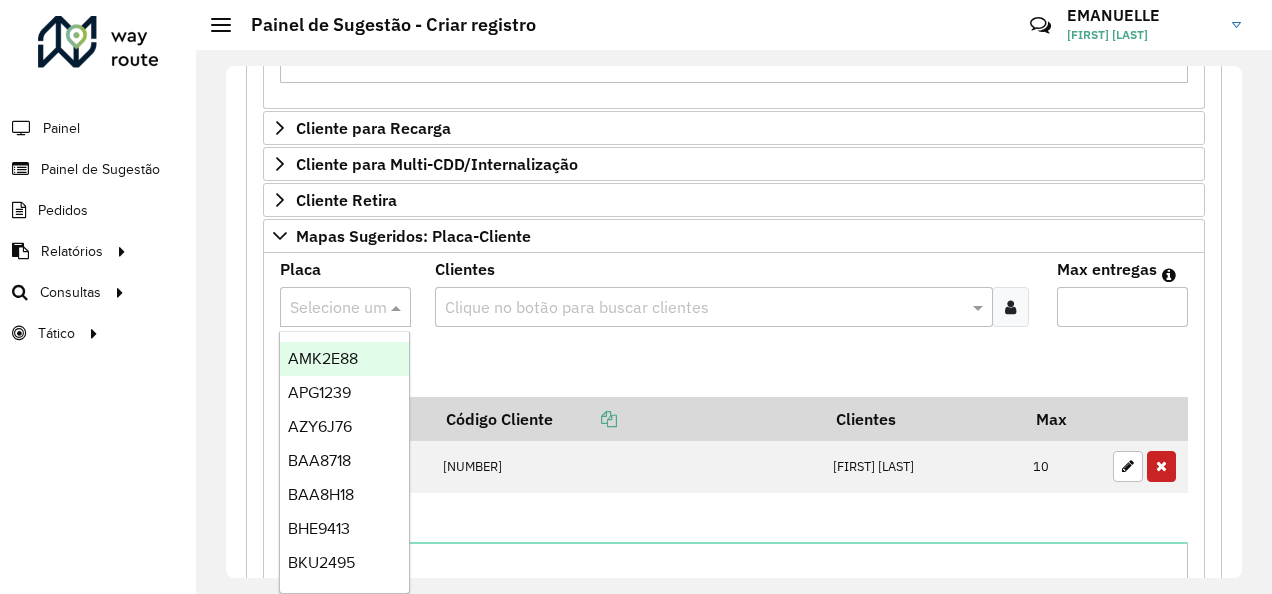 click at bounding box center (325, 308) 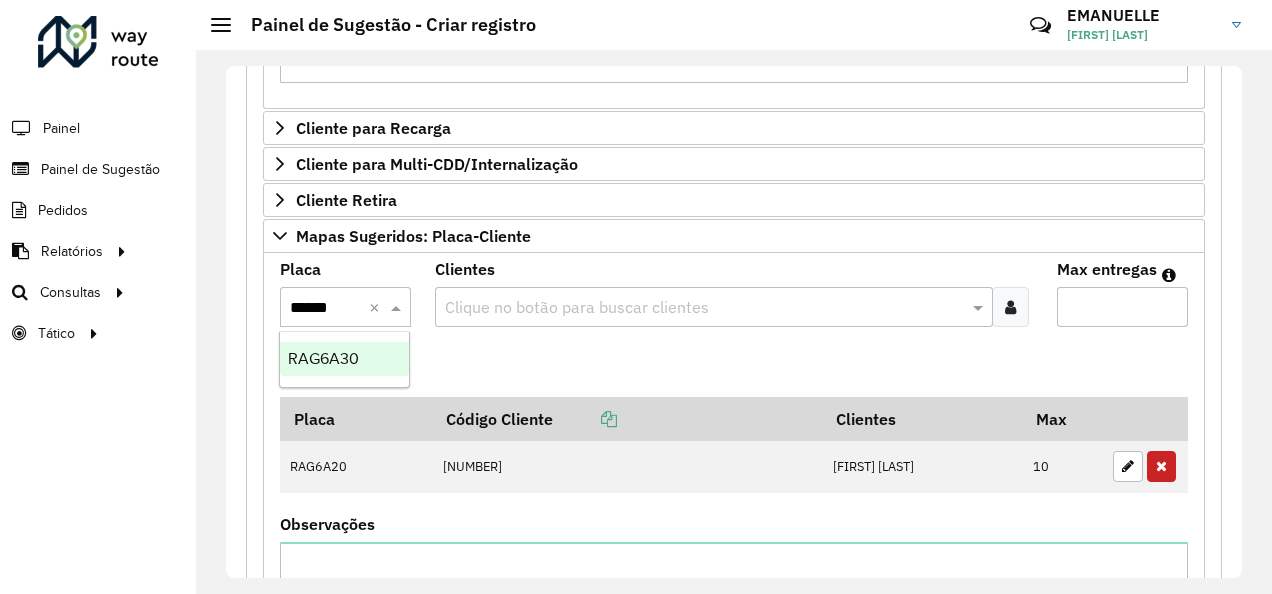 type on "*******" 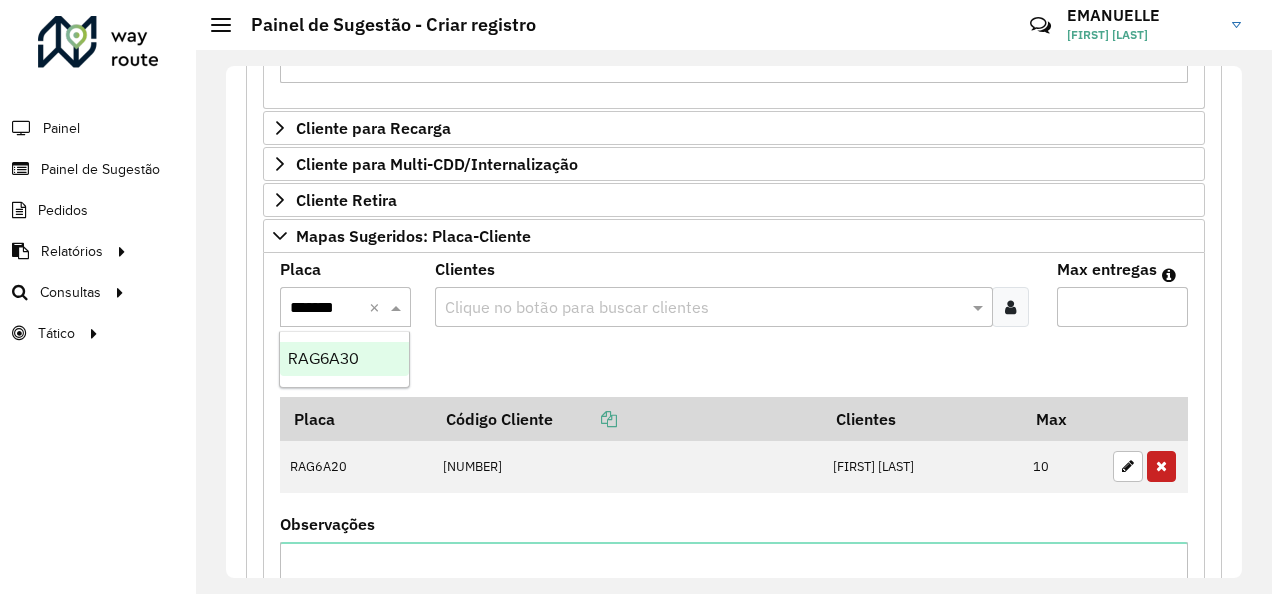 click on "RAG6A30" at bounding box center [323, 358] 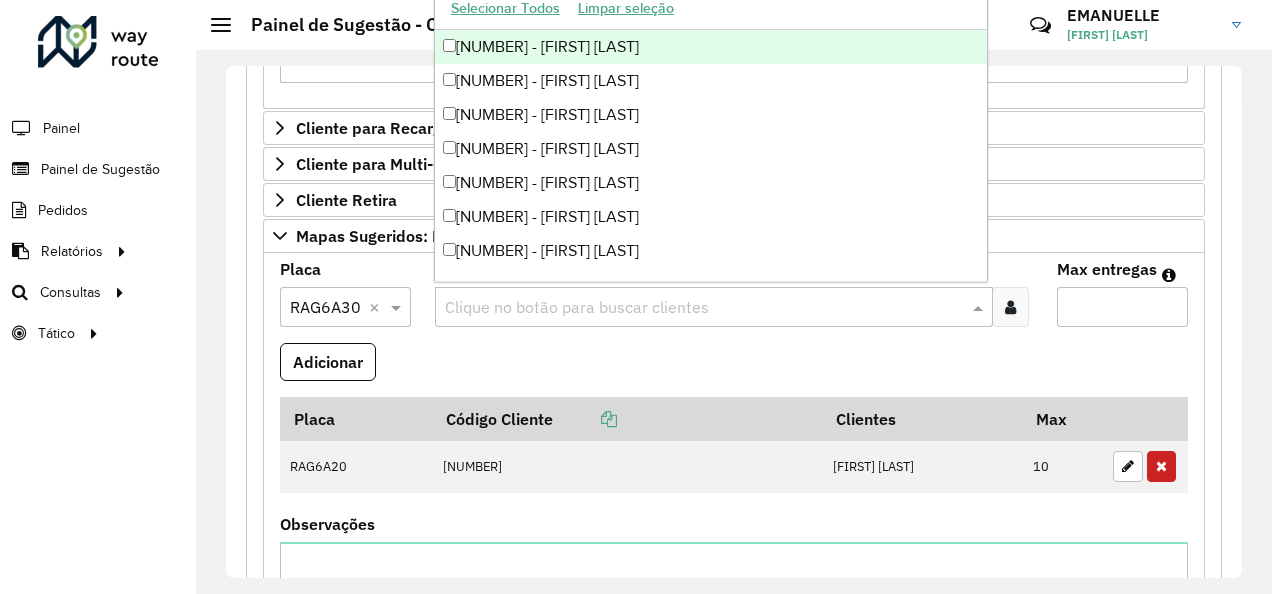 click on "Clique no botão para buscar clientes" at bounding box center (713, 307) 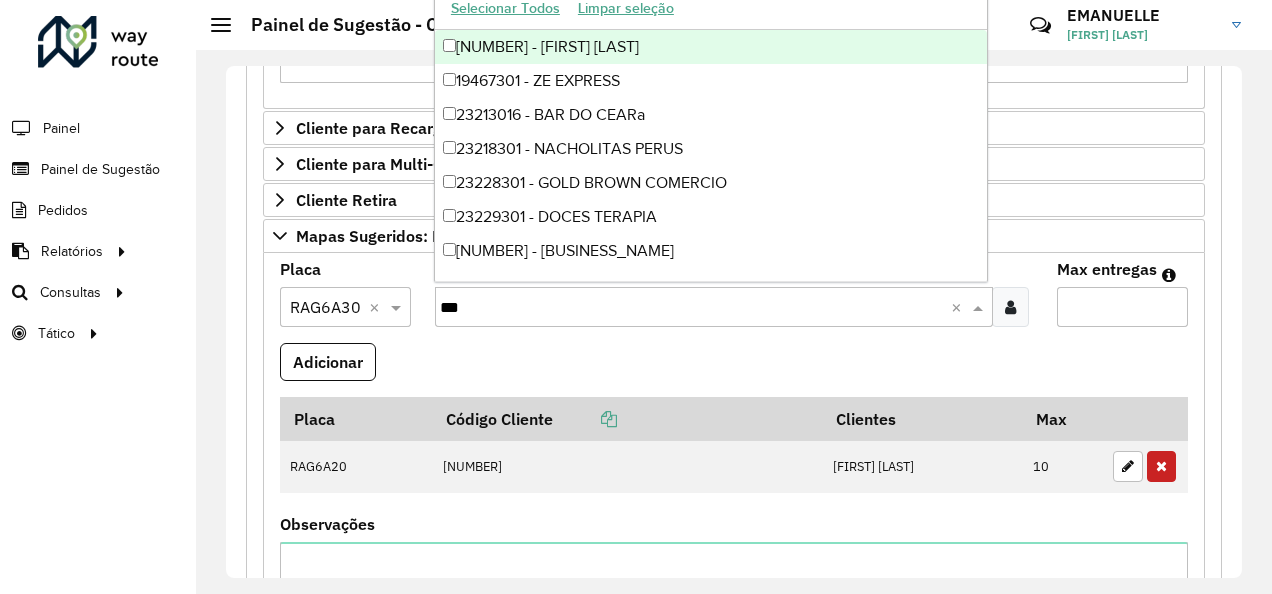 paste on "****" 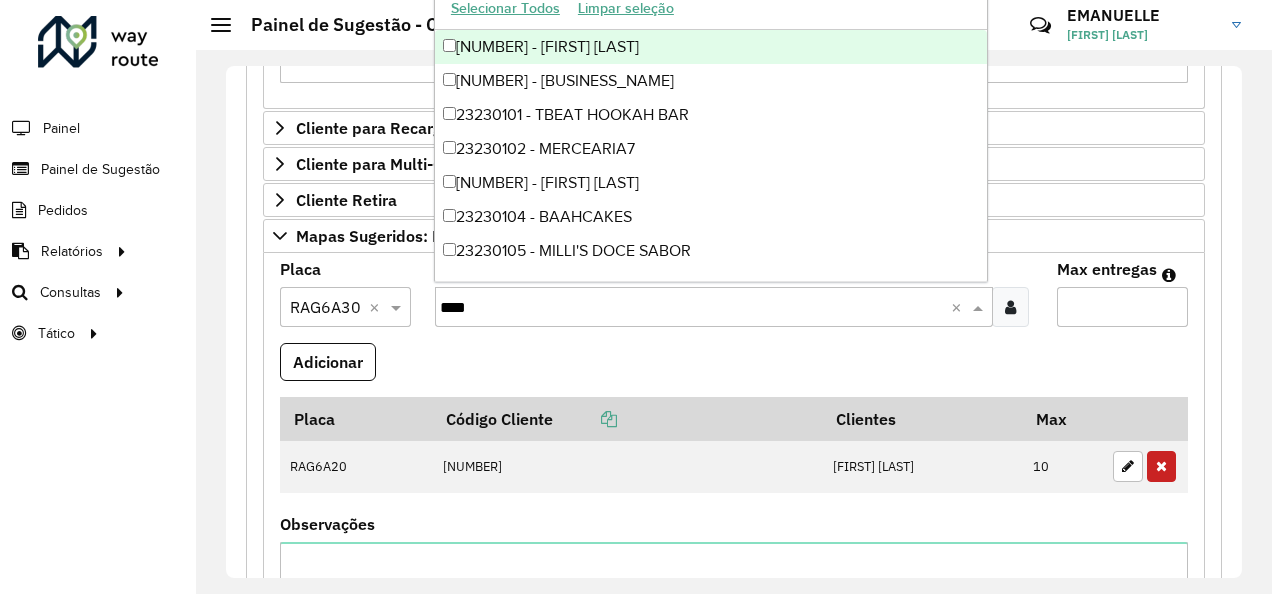 paste on "****" 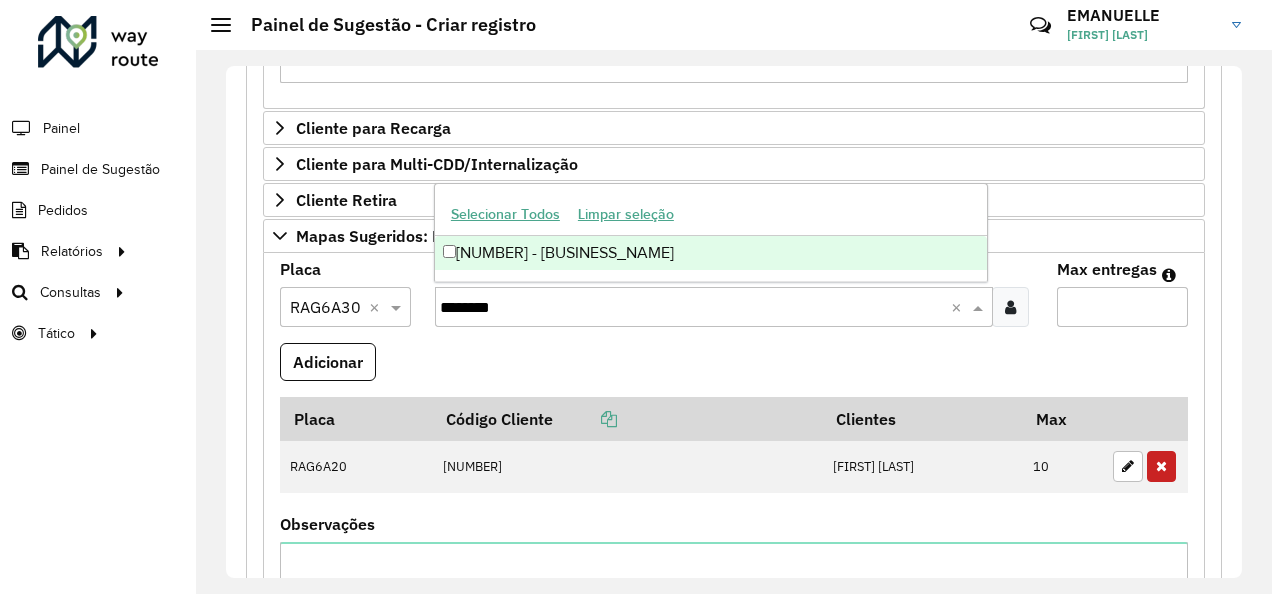 type 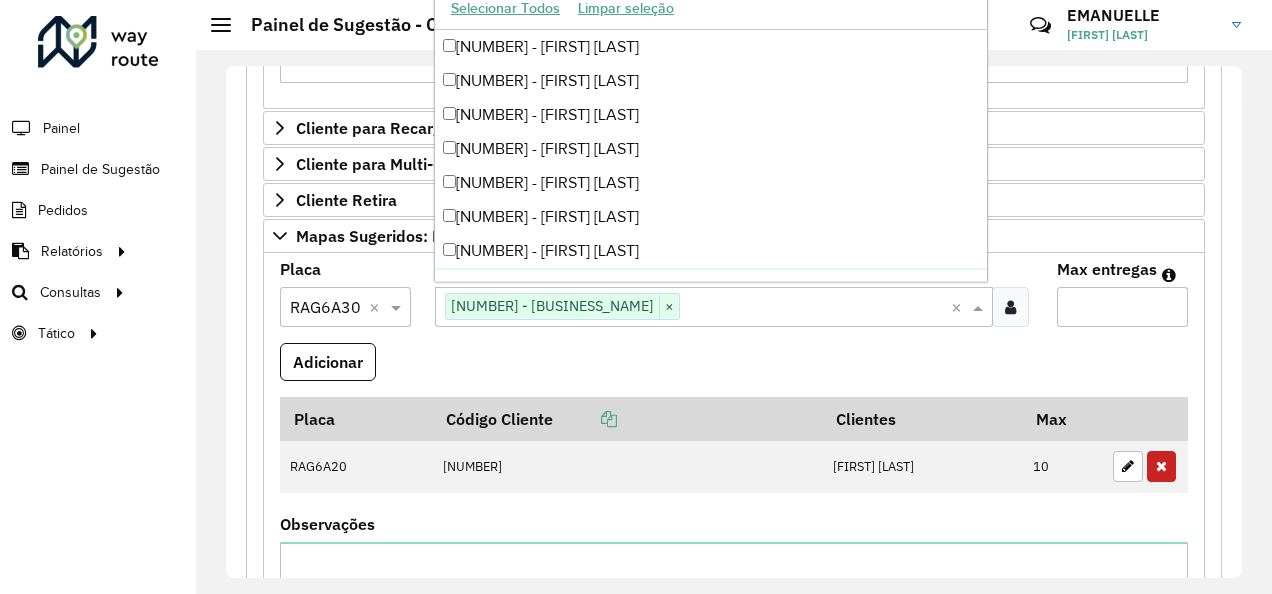 click on "Max entregas" at bounding box center (1122, 307) 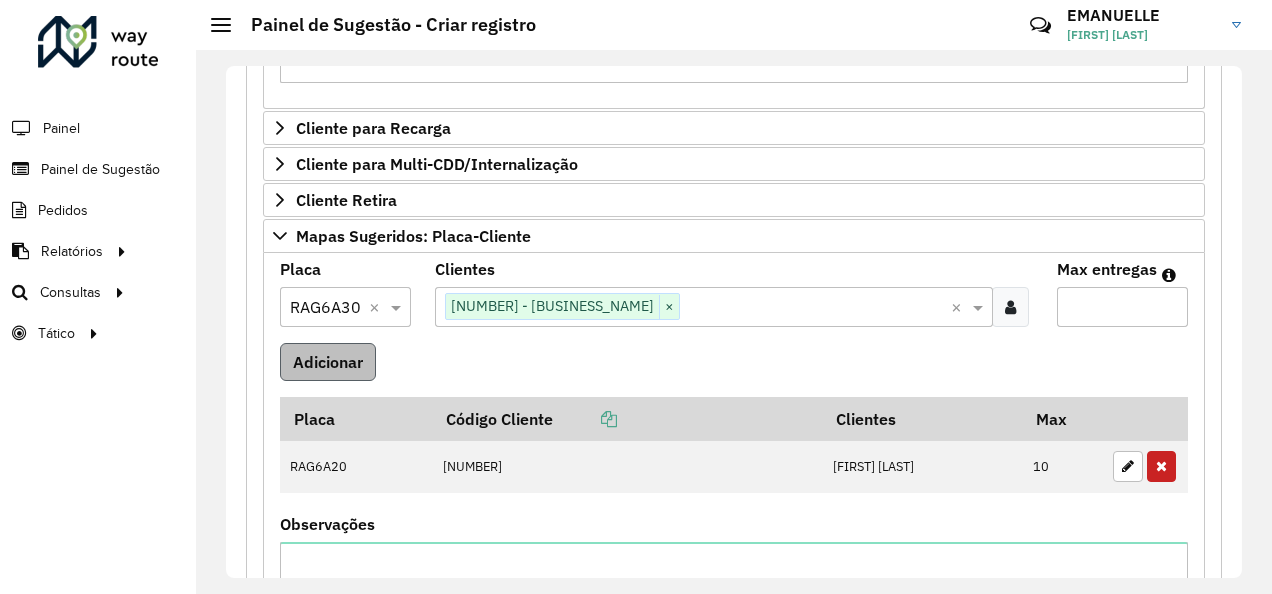 type on "**" 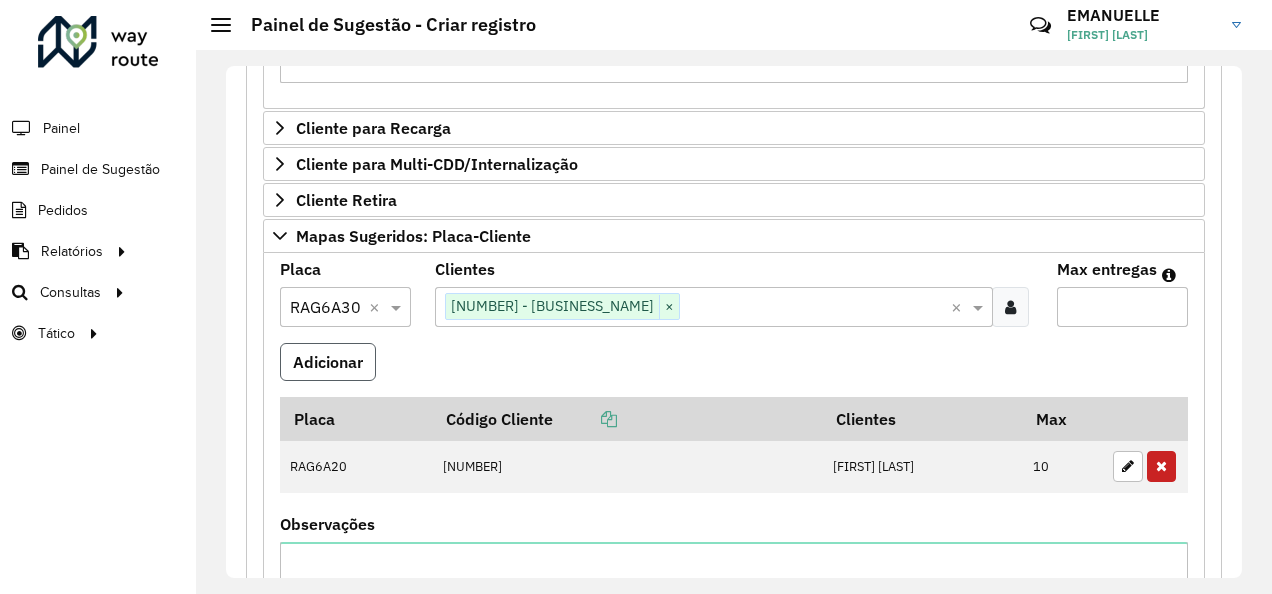 click on "Adicionar" at bounding box center [328, 362] 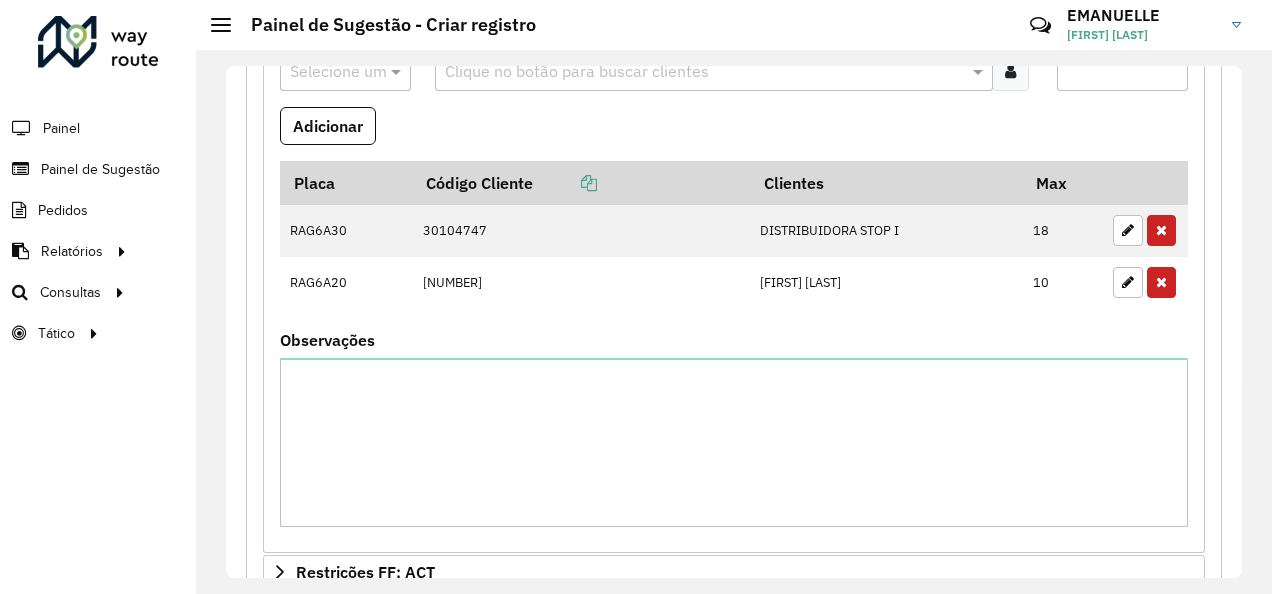 scroll, scrollTop: 1437, scrollLeft: 0, axis: vertical 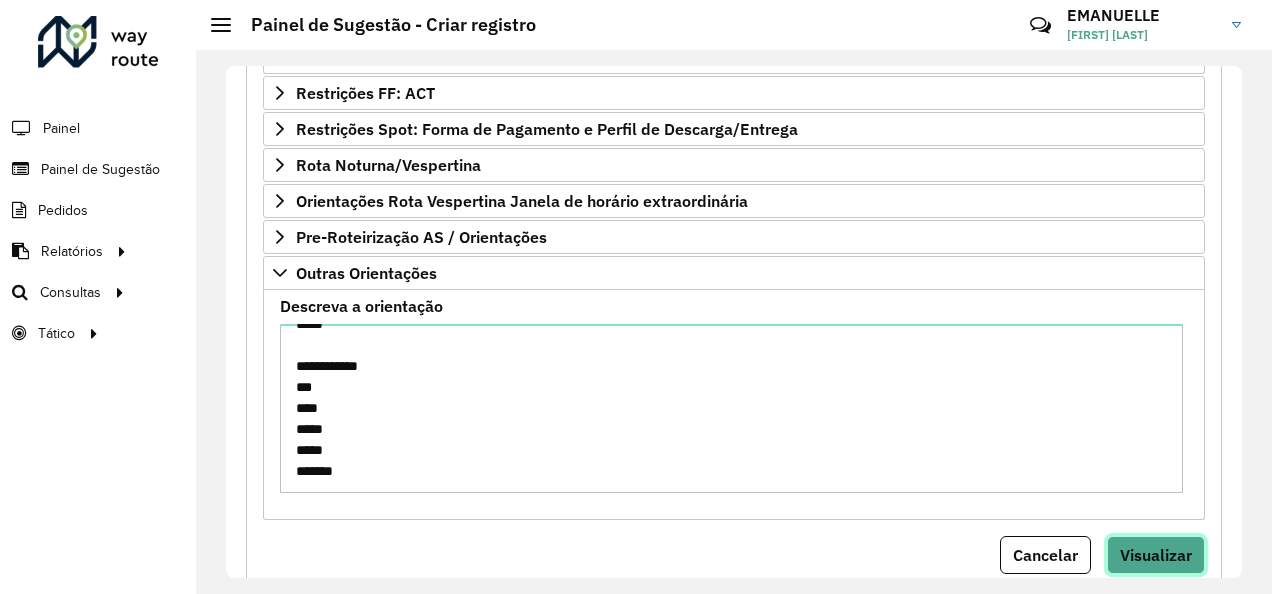 click on "Visualizar" at bounding box center [1156, 555] 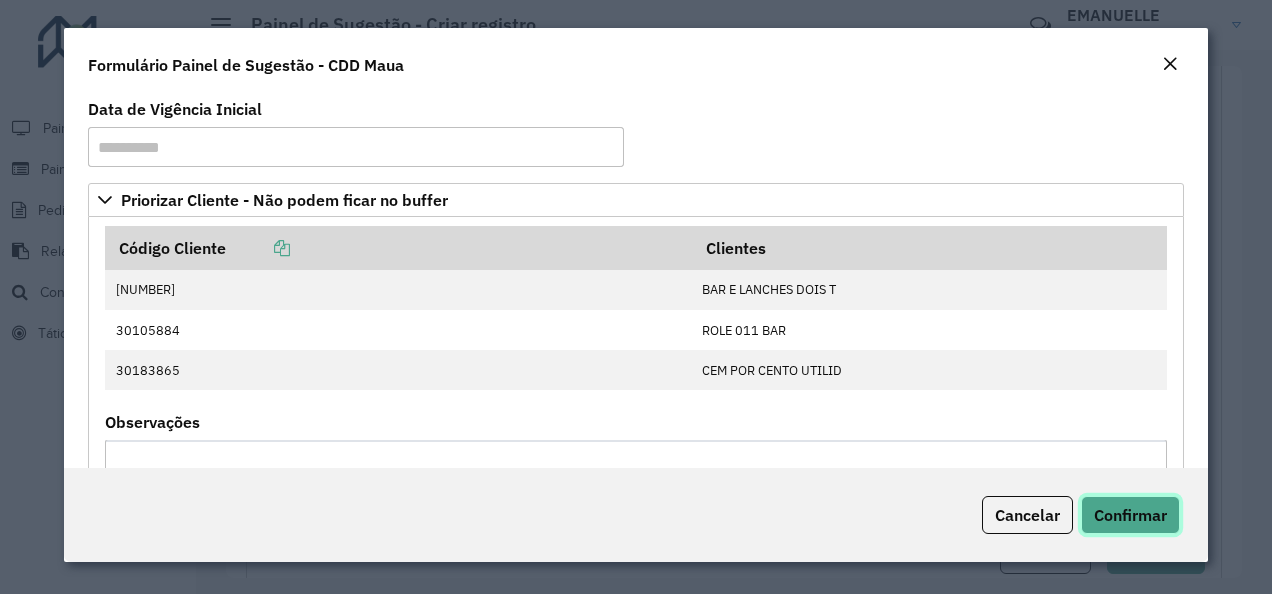 click on "Confirmar" 